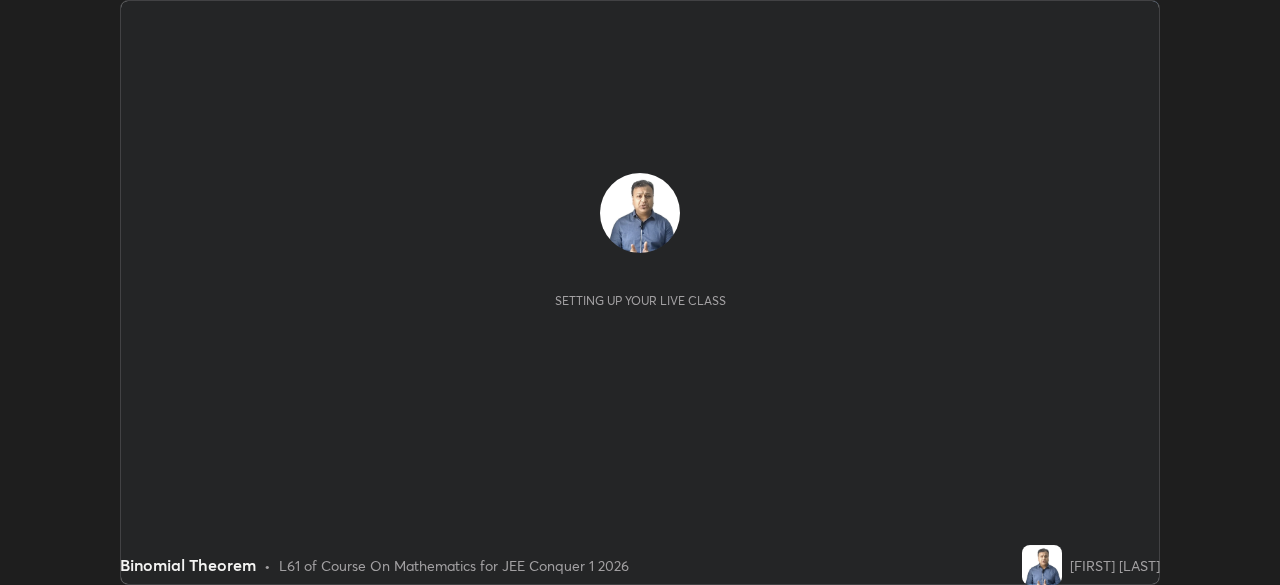 scroll, scrollTop: 0, scrollLeft: 0, axis: both 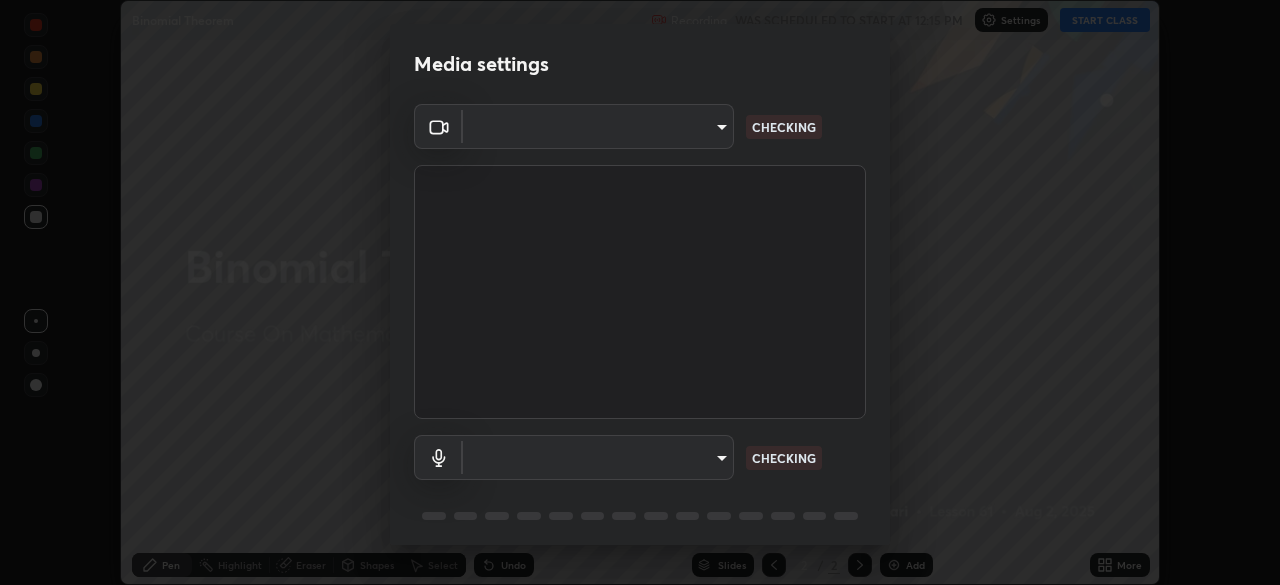 type on "9c5db0e3d6bf80210af106929d999d9f929c5ea5bbb961195660b7f823e2c793" 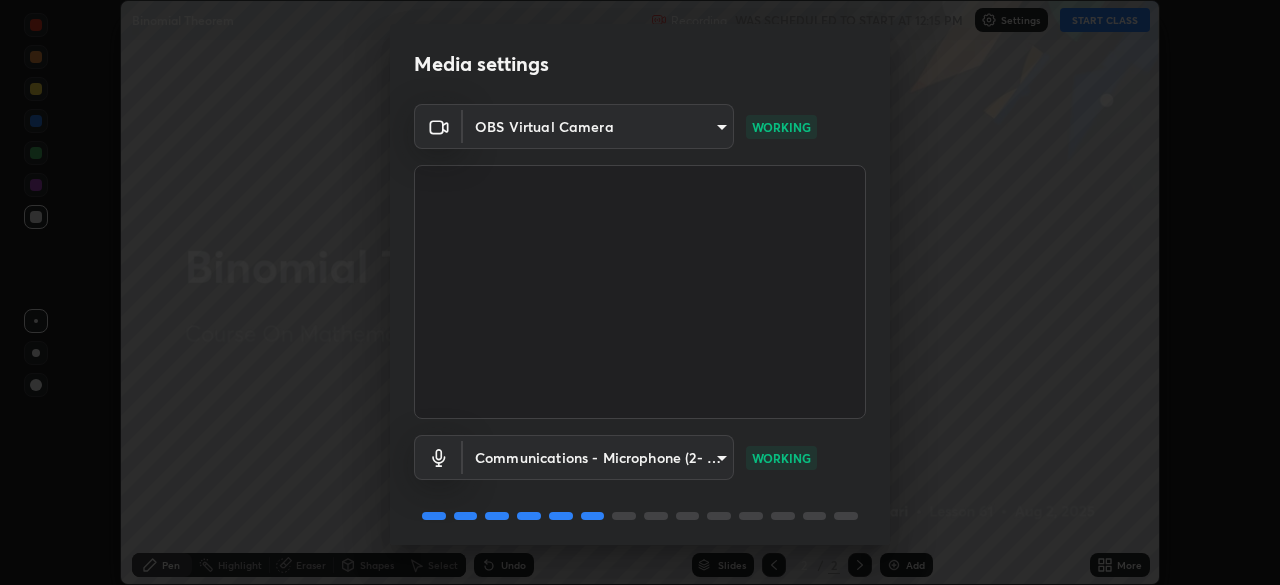 scroll, scrollTop: 71, scrollLeft: 0, axis: vertical 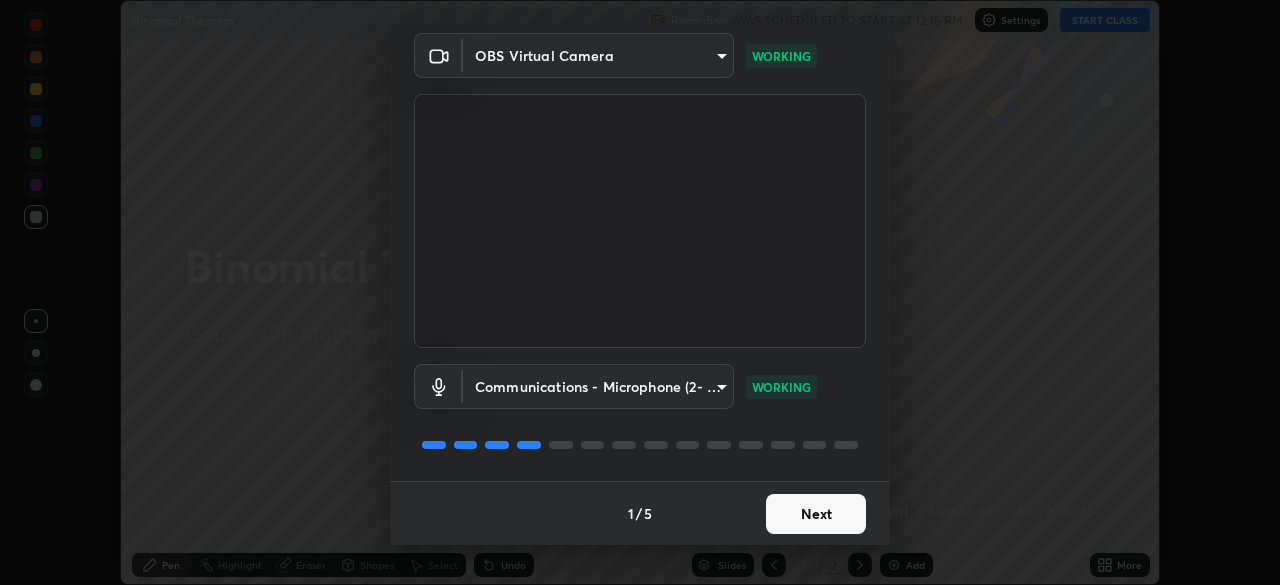 click on "Next" at bounding box center (816, 514) 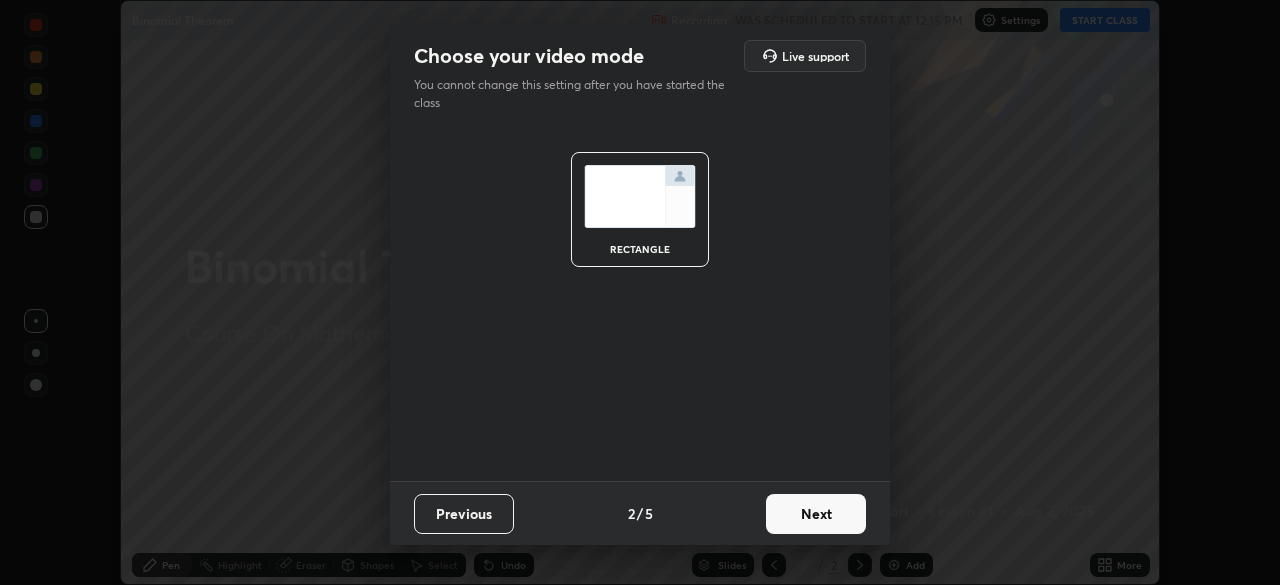 scroll, scrollTop: 0, scrollLeft: 0, axis: both 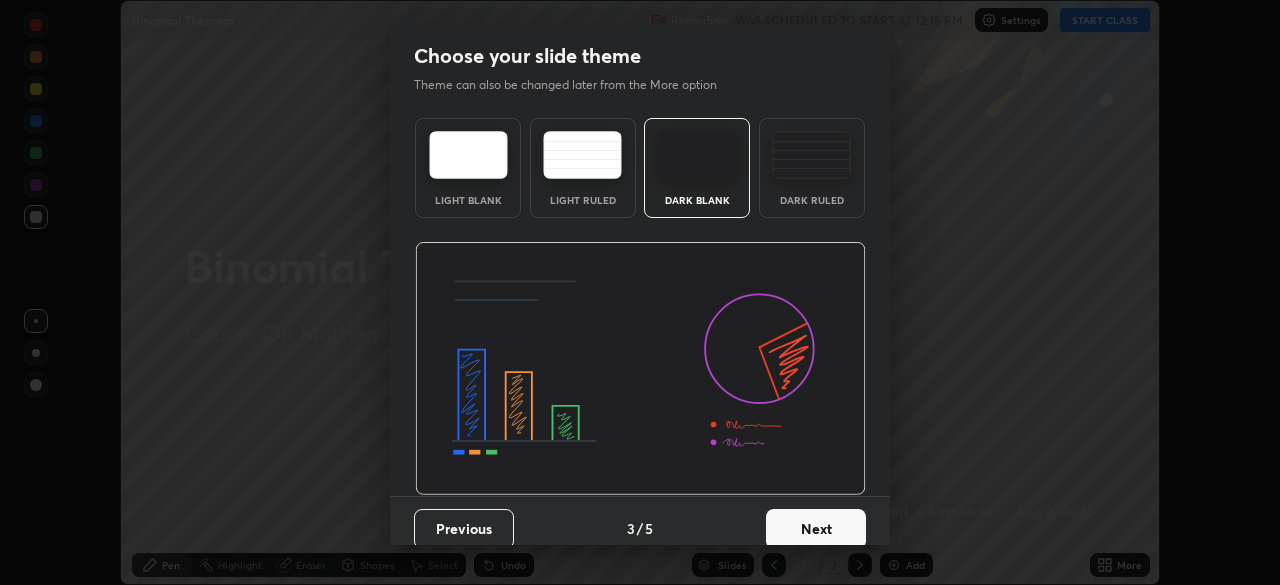 click on "Next" at bounding box center [816, 529] 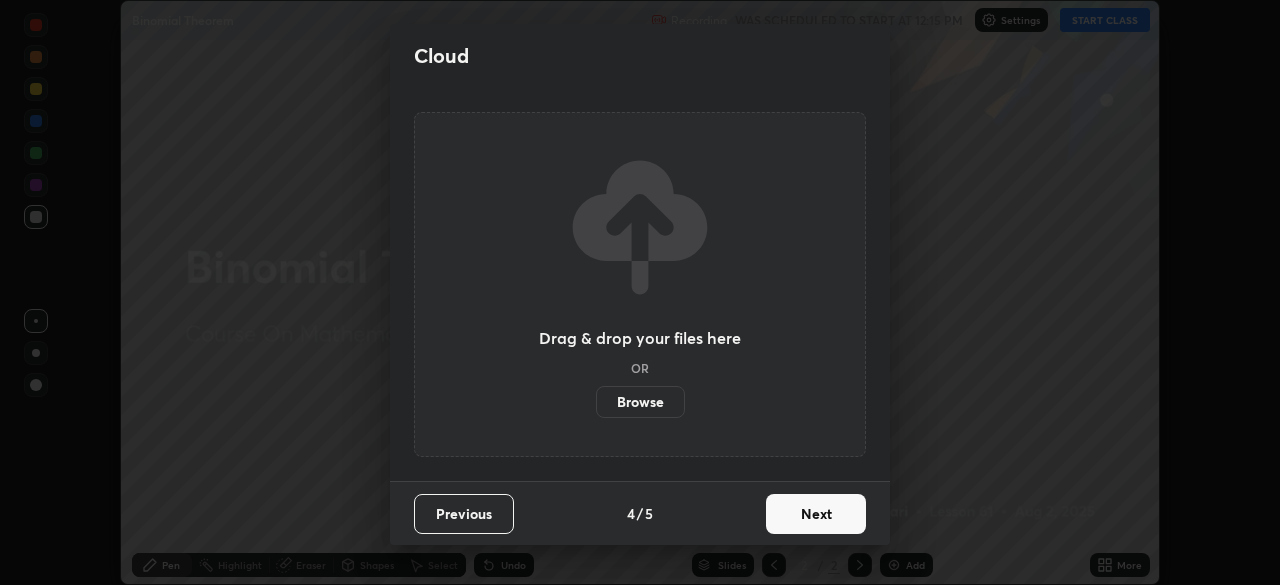 click on "Next" at bounding box center [816, 514] 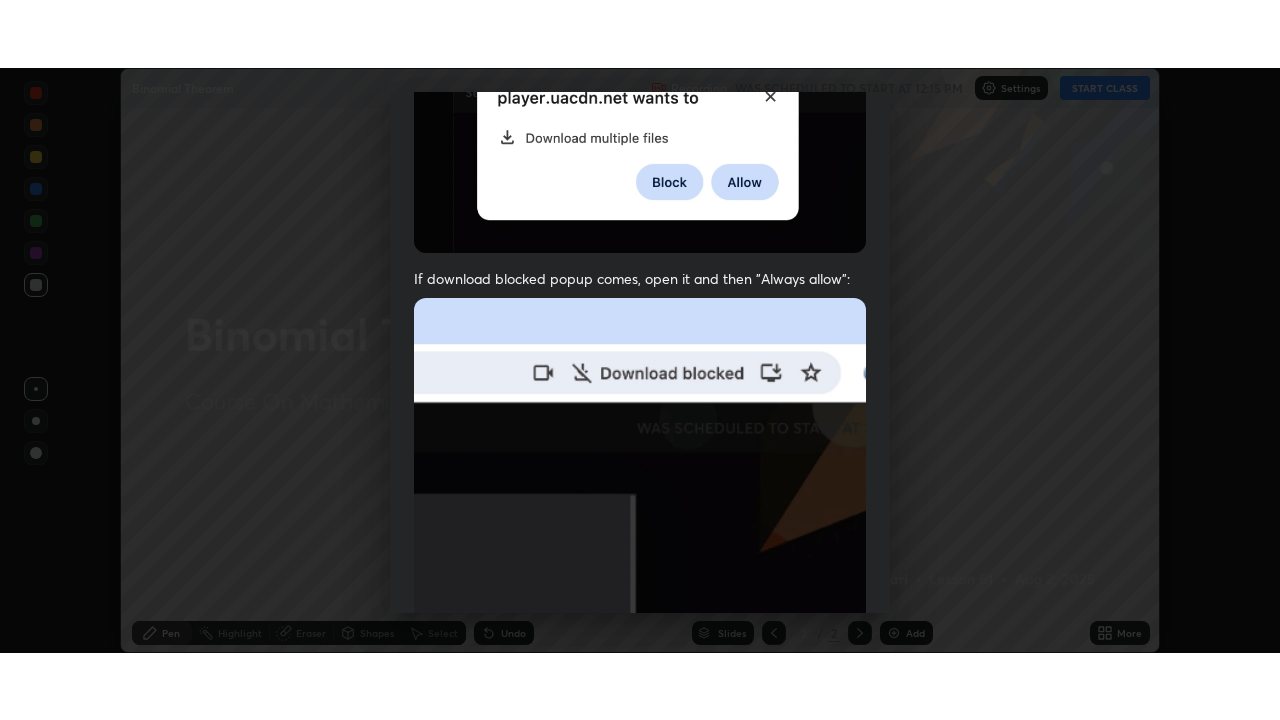 scroll, scrollTop: 479, scrollLeft: 0, axis: vertical 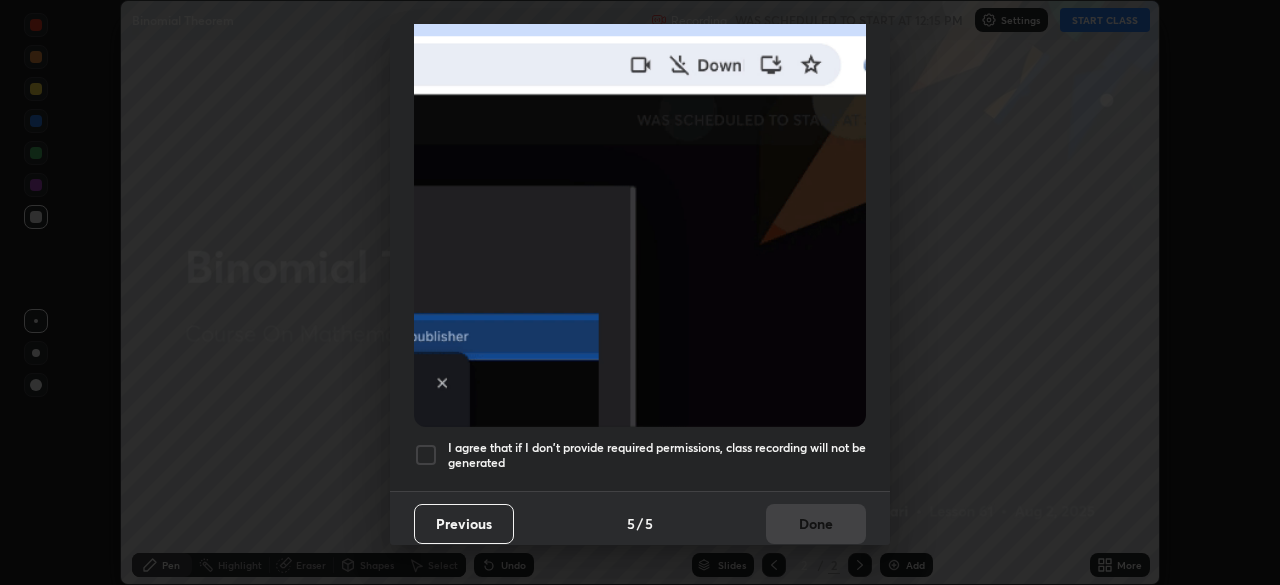click on "I agree that if I don't provide required permissions, class recording will not be generated" at bounding box center (657, 455) 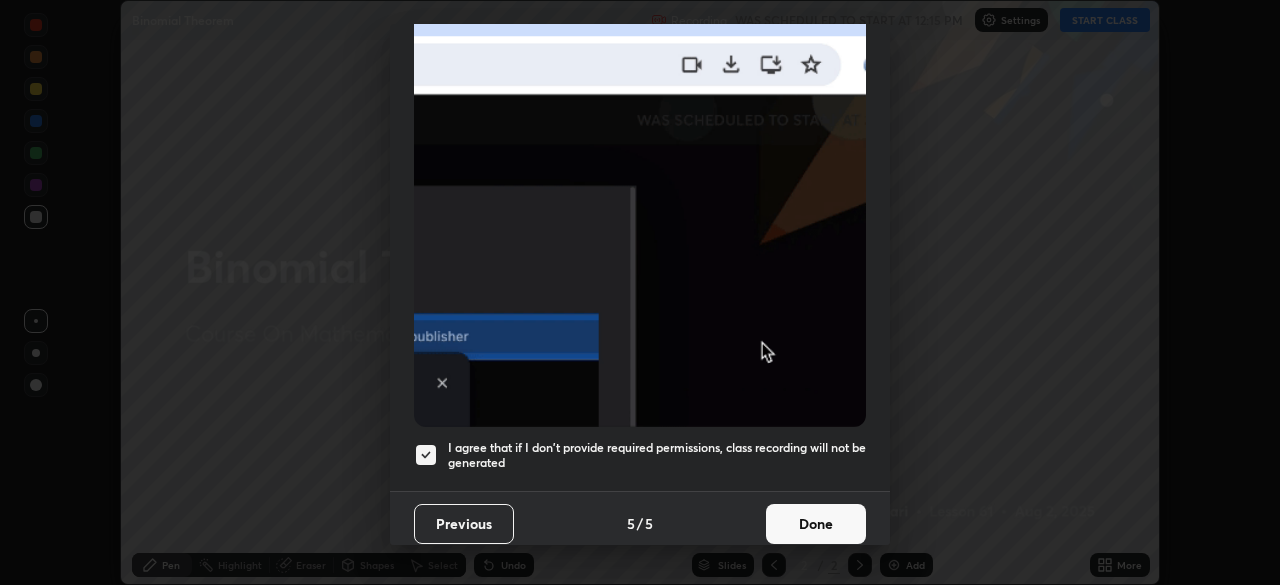 click on "Done" at bounding box center (816, 524) 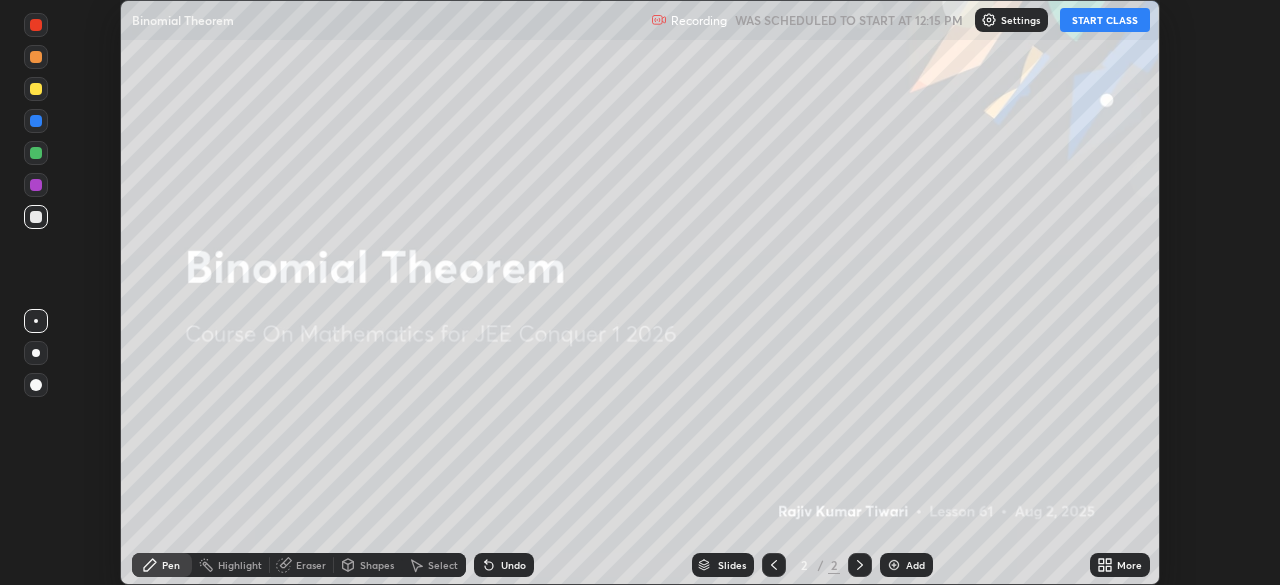 click on "START CLASS" at bounding box center (1105, 20) 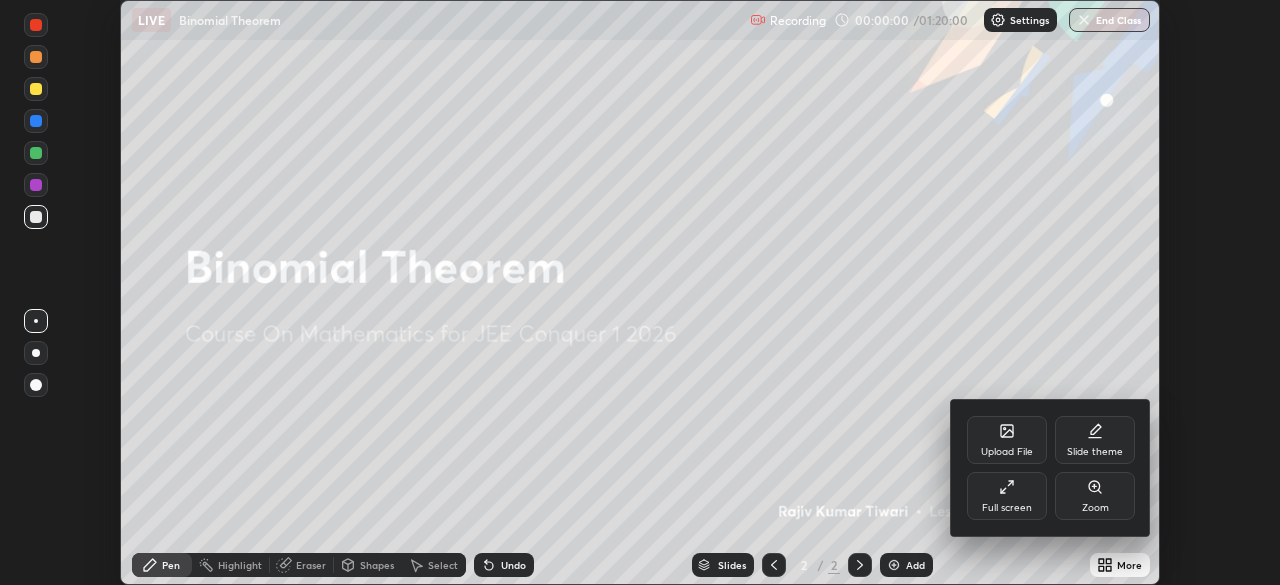 click on "Full screen" at bounding box center [1007, 496] 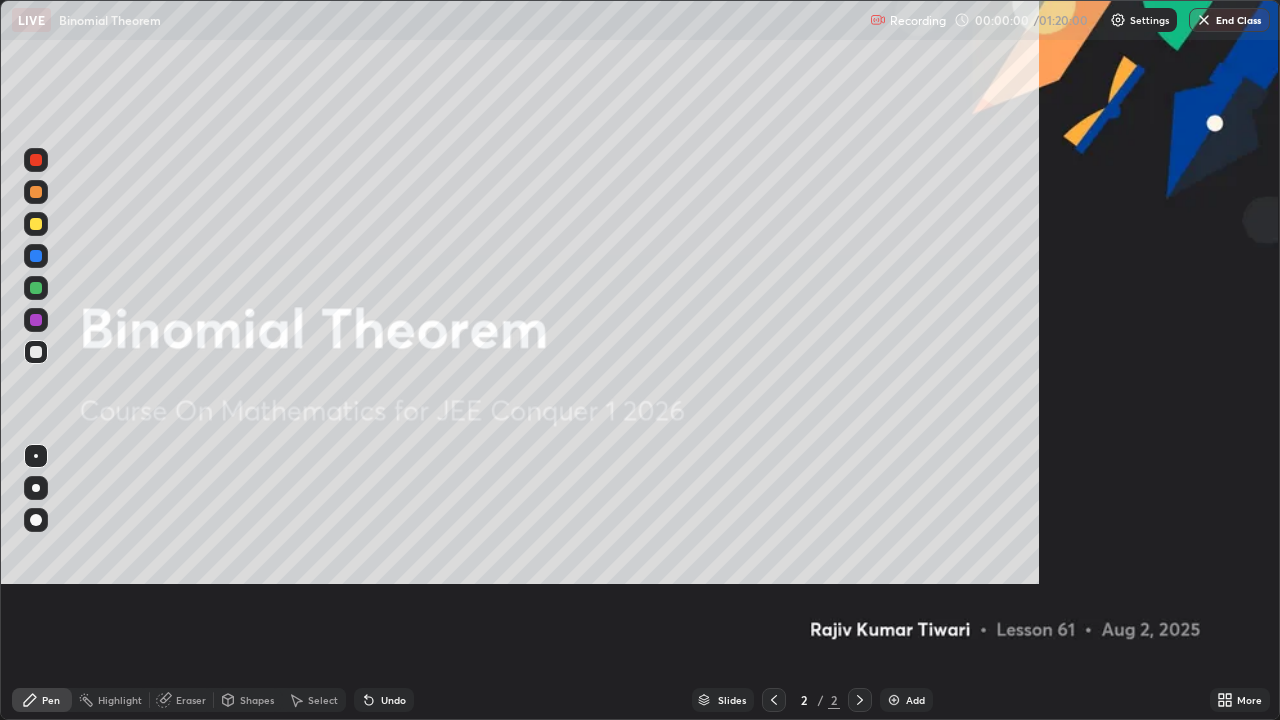 scroll, scrollTop: 99280, scrollLeft: 98720, axis: both 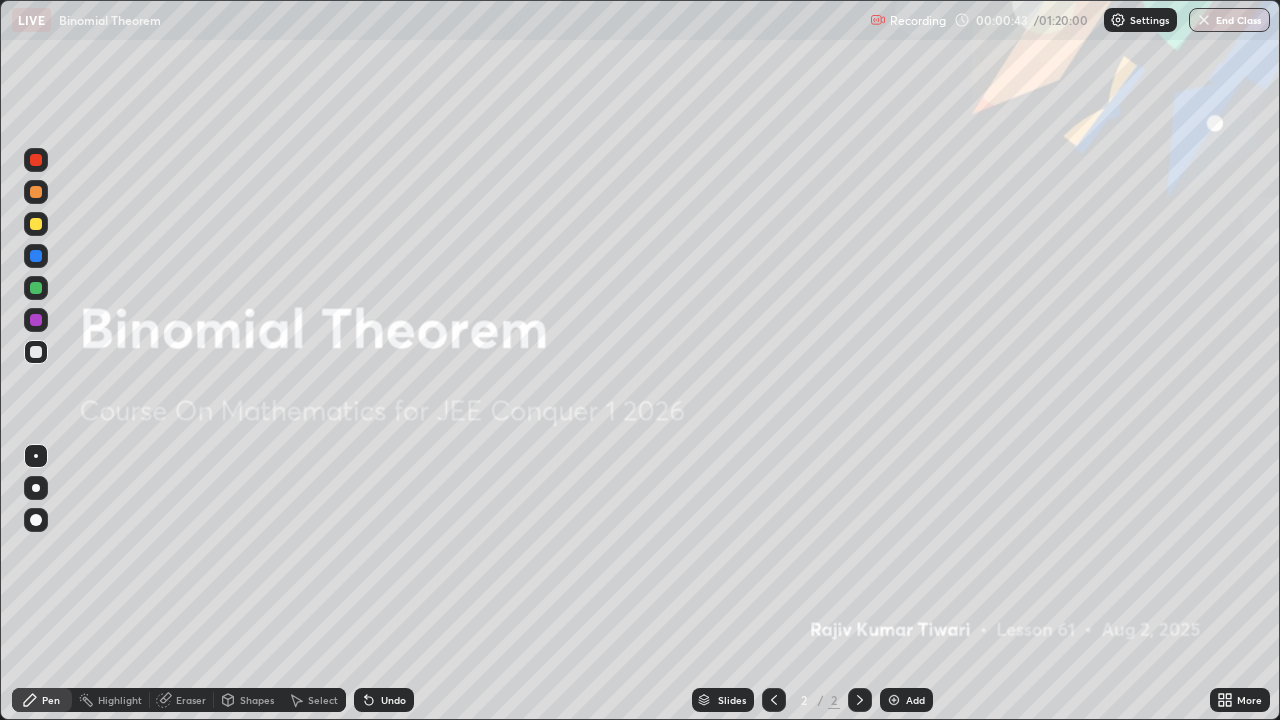 click on "Add" at bounding box center [915, 700] 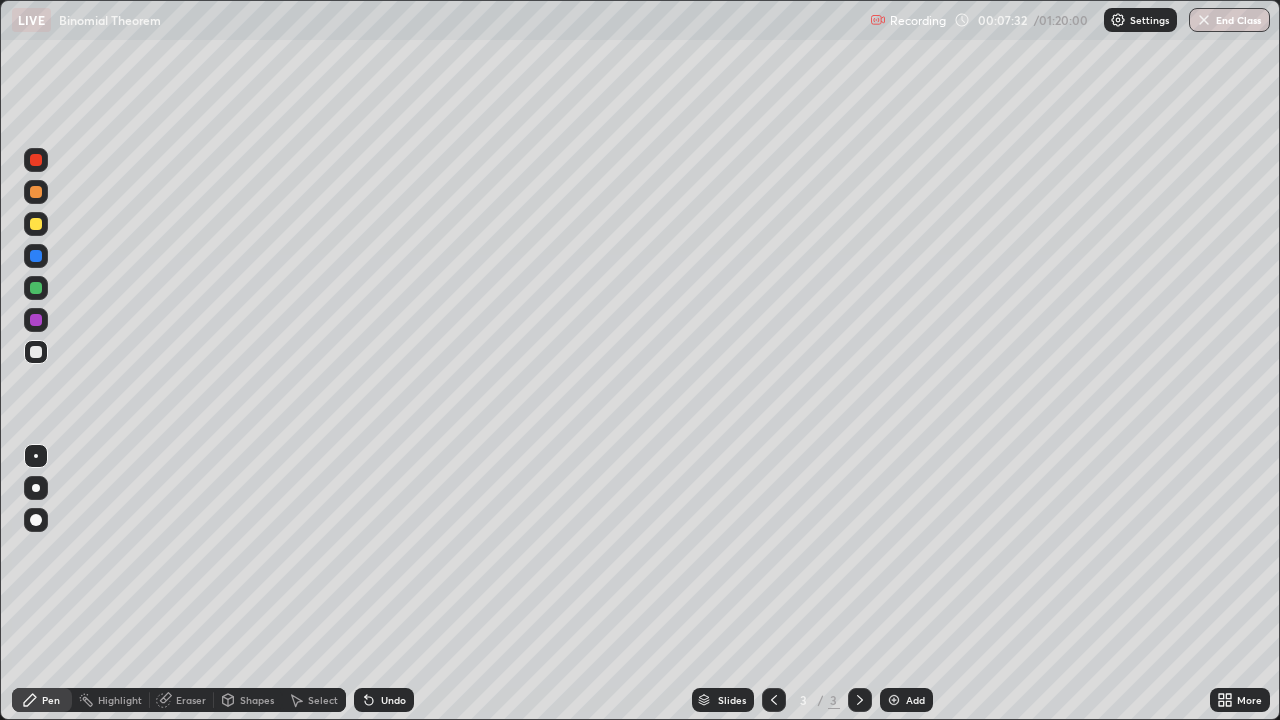 click on "Add" at bounding box center (906, 700) 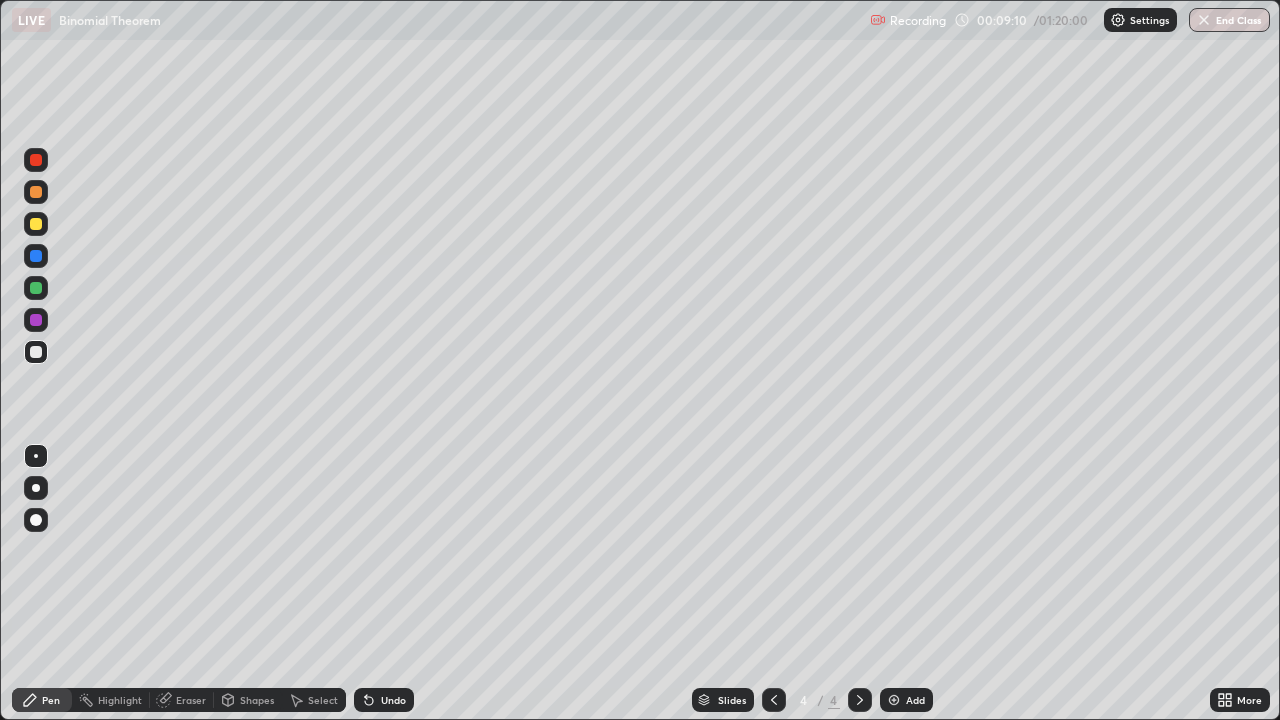 click at bounding box center [36, 224] 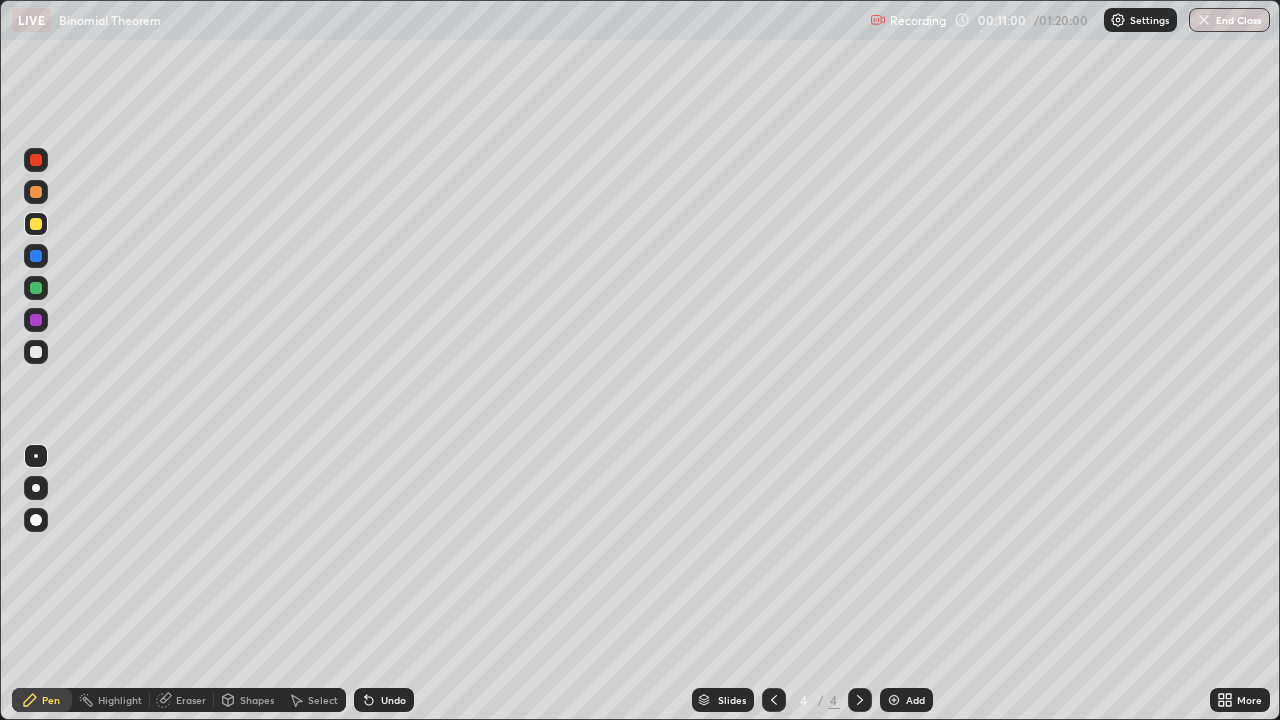 click on "Eraser" at bounding box center (182, 700) 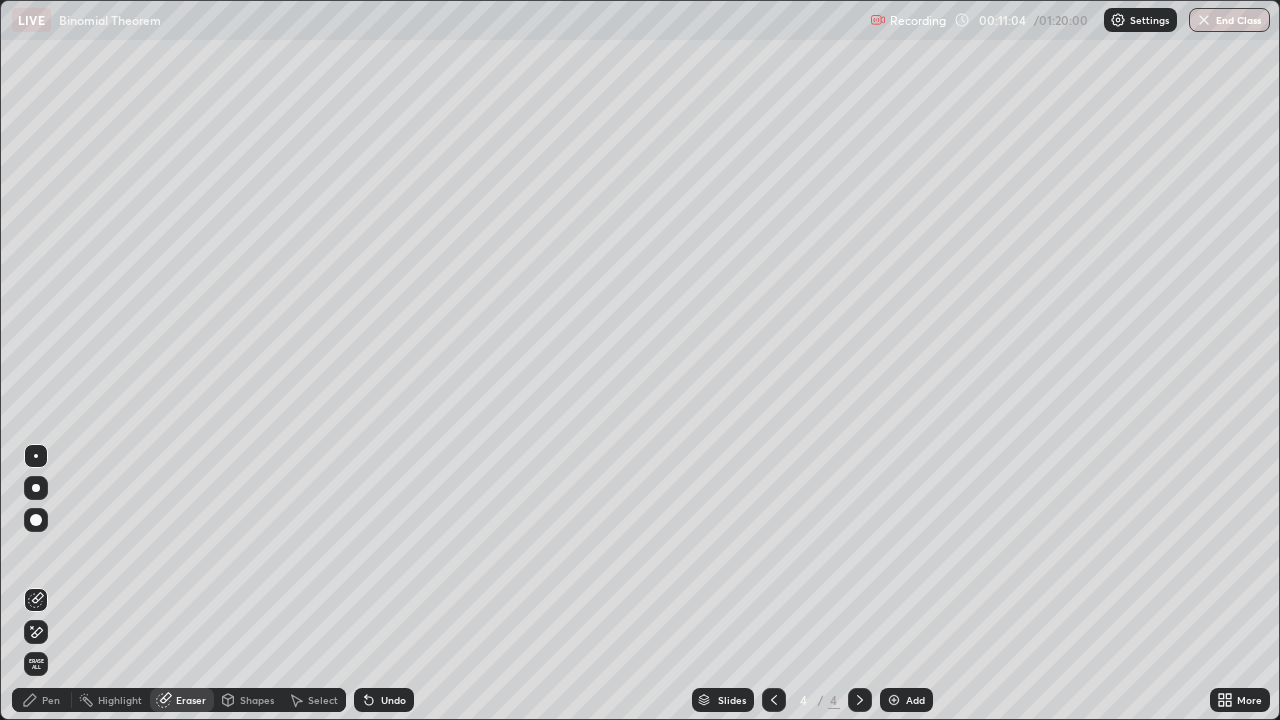 click 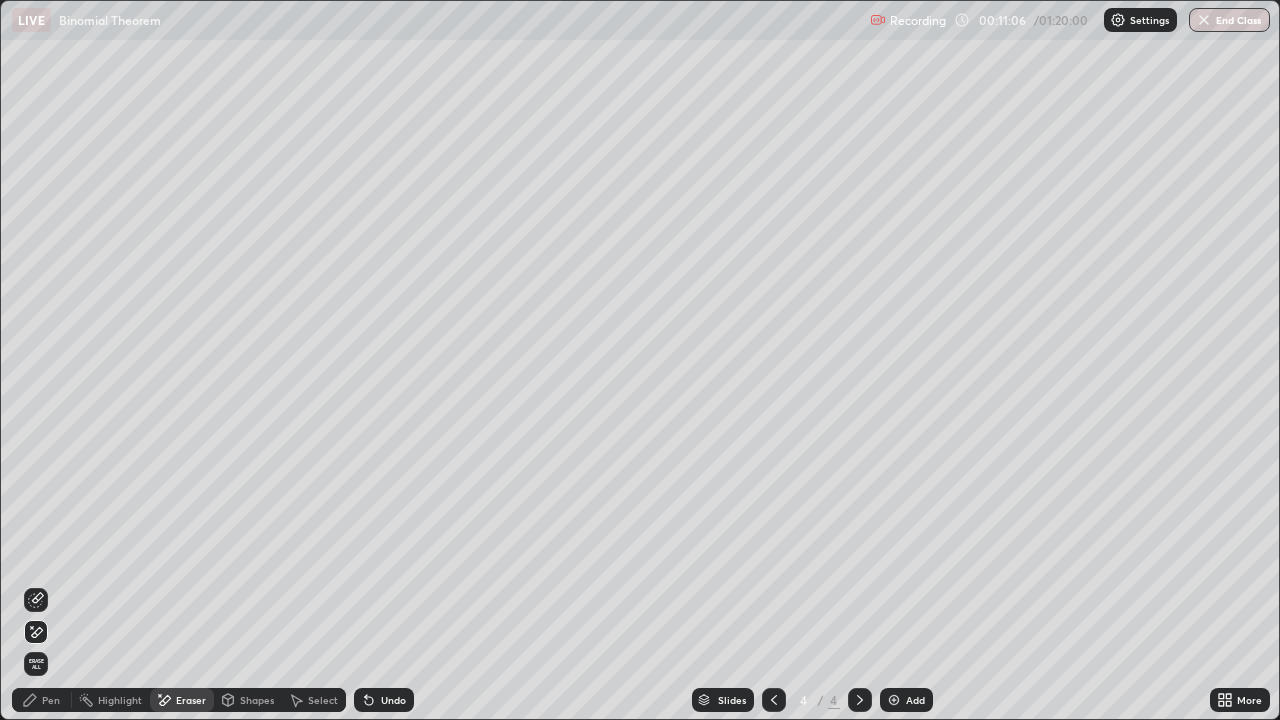click on "Pen" at bounding box center (42, 700) 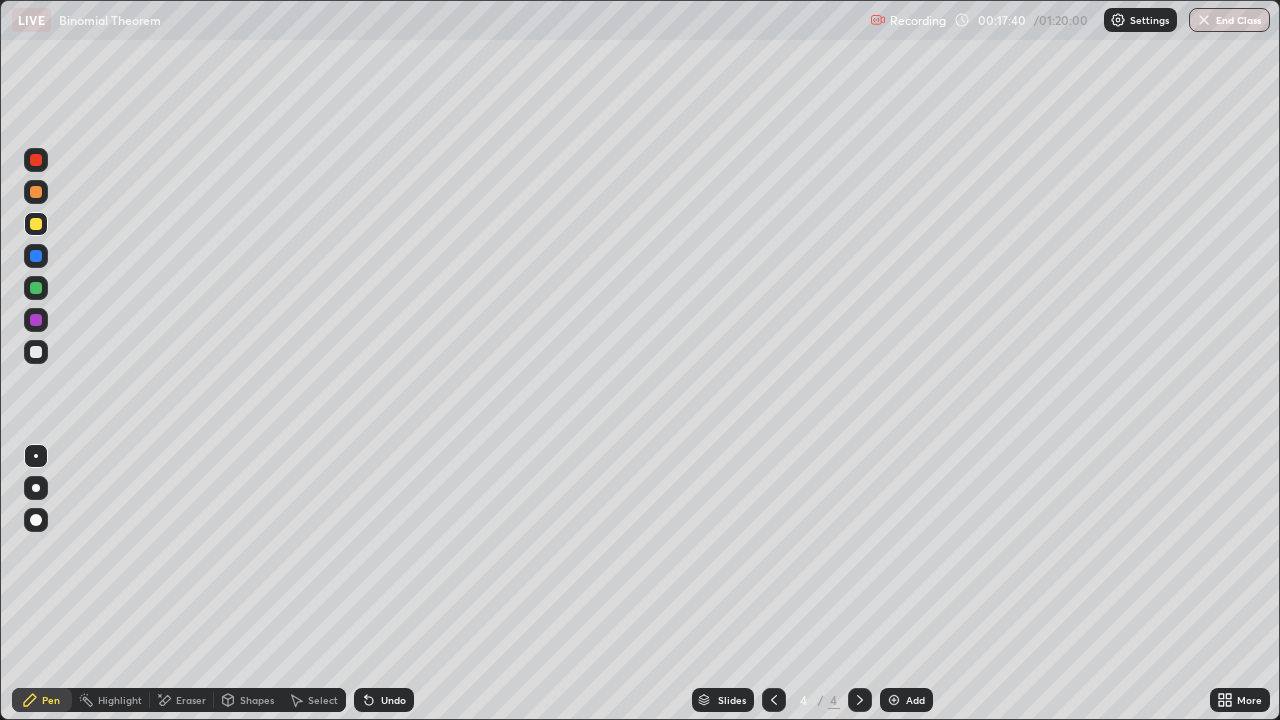 click on "Add" at bounding box center (906, 700) 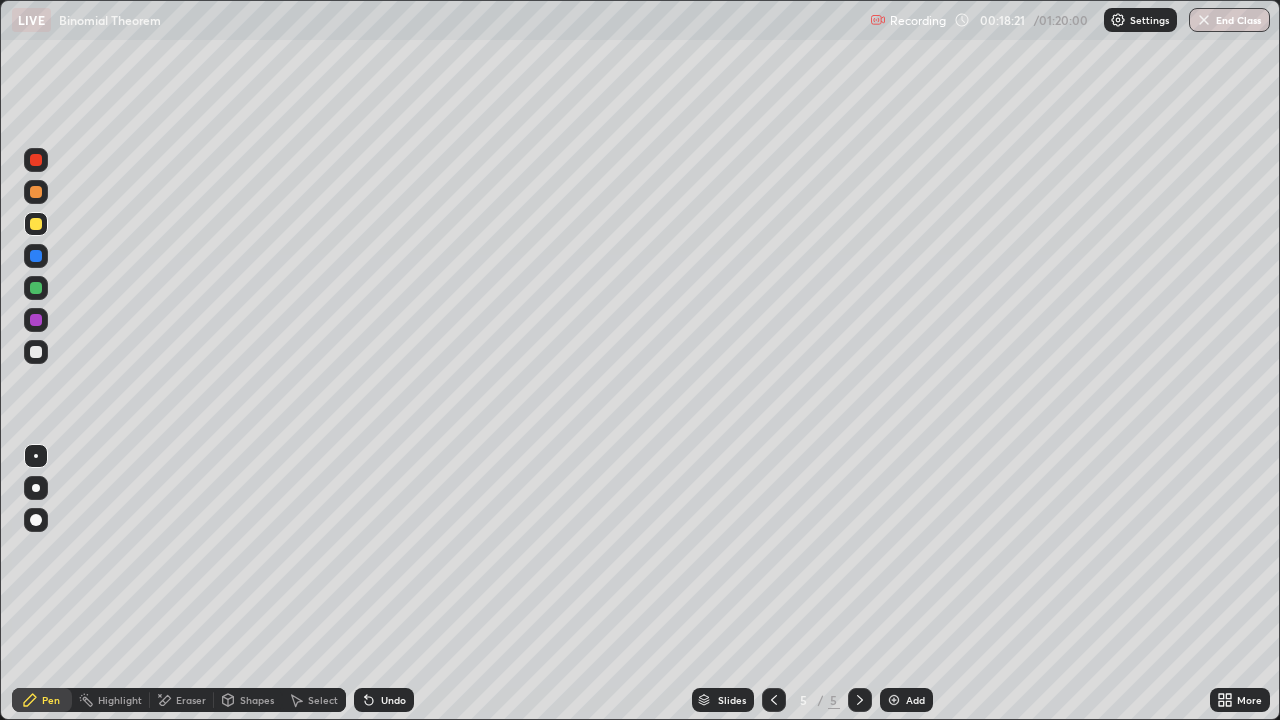 click on "Undo" at bounding box center [384, 700] 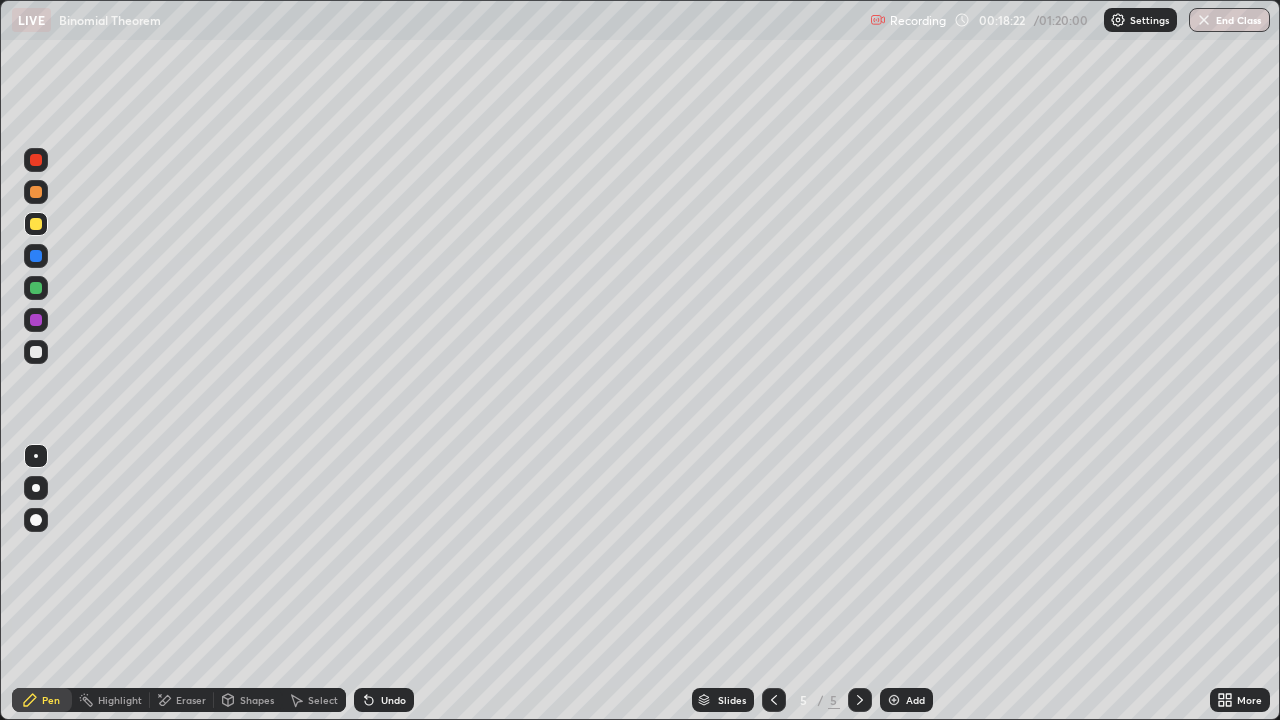 click on "Undo" at bounding box center [384, 700] 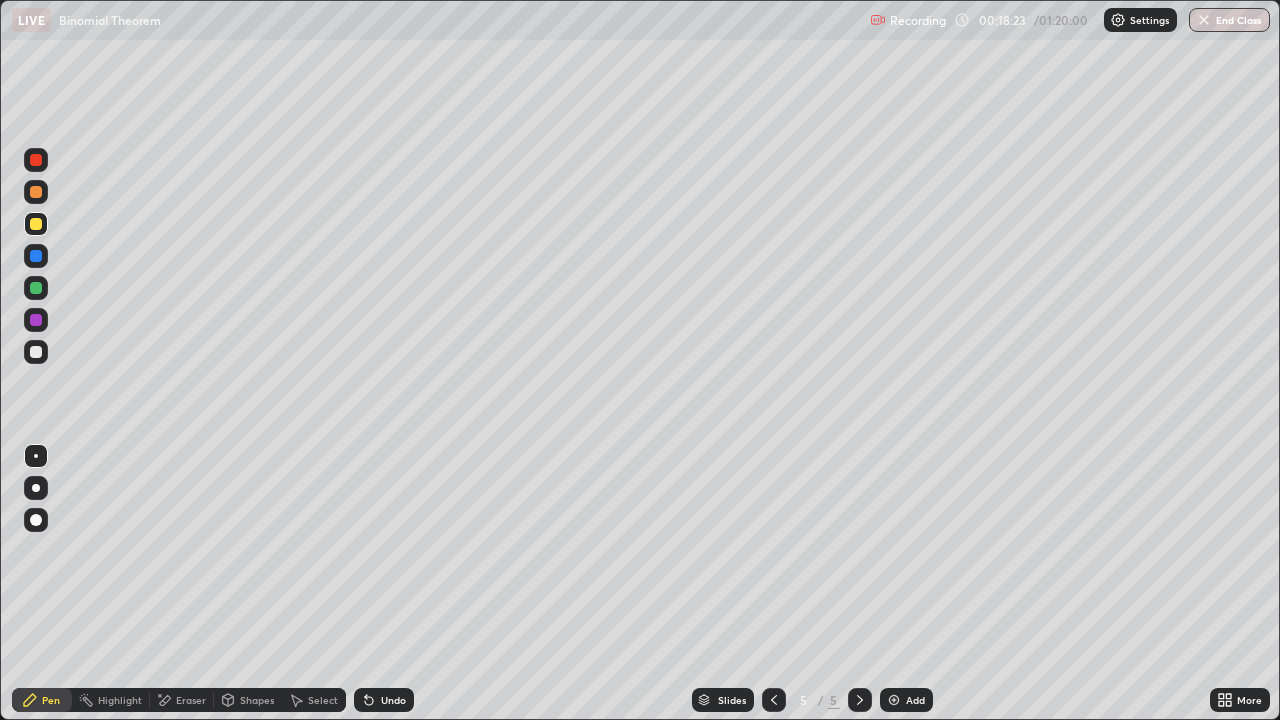 click on "Undo" at bounding box center (384, 700) 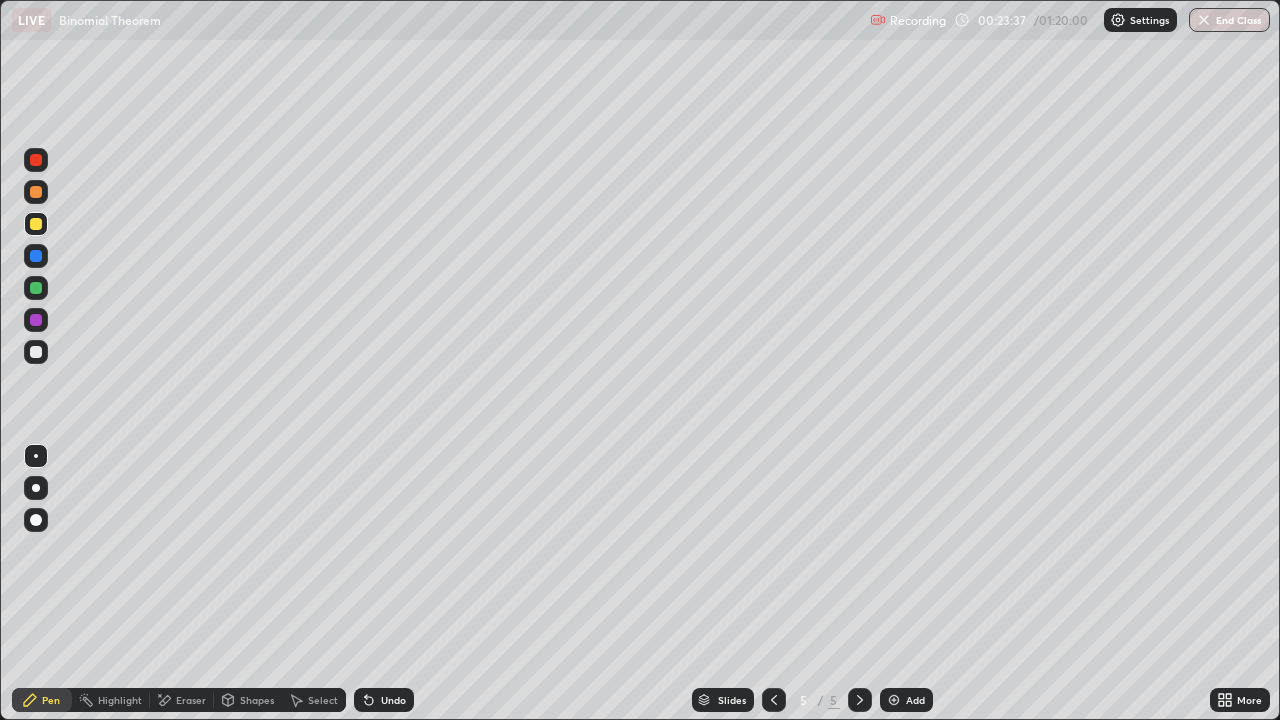 click on "Add" at bounding box center (906, 700) 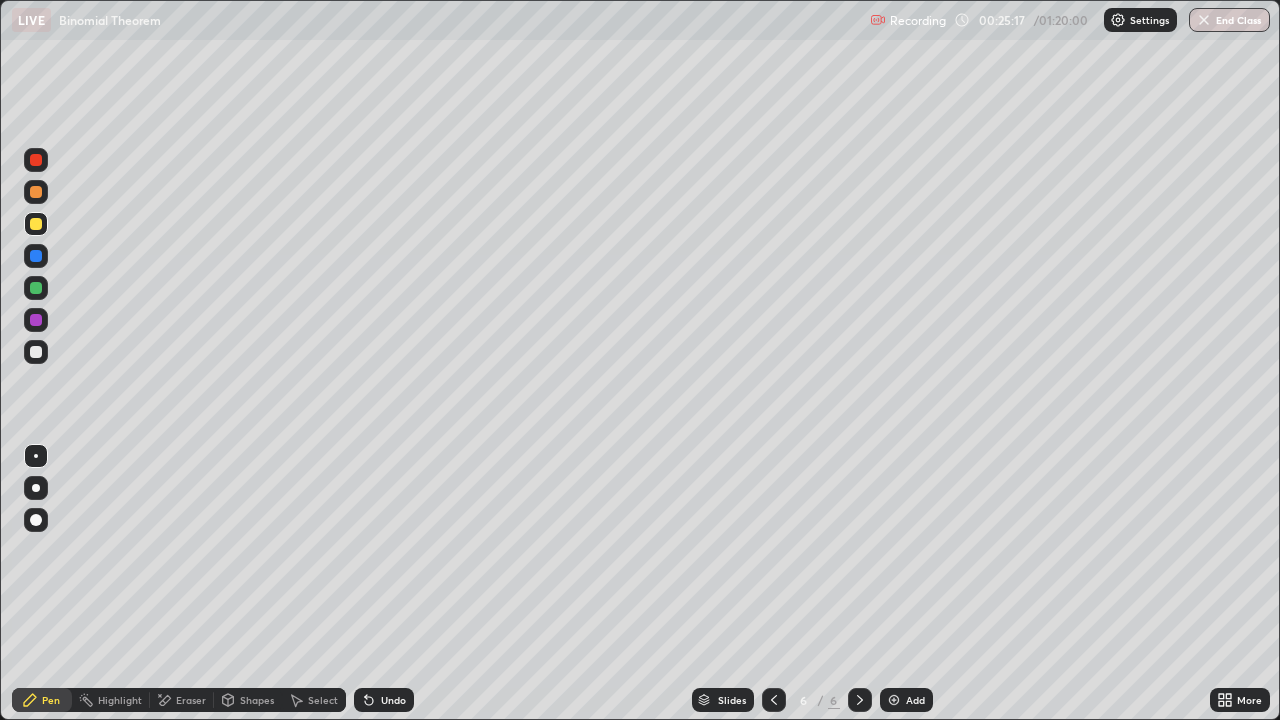 click at bounding box center (36, 288) 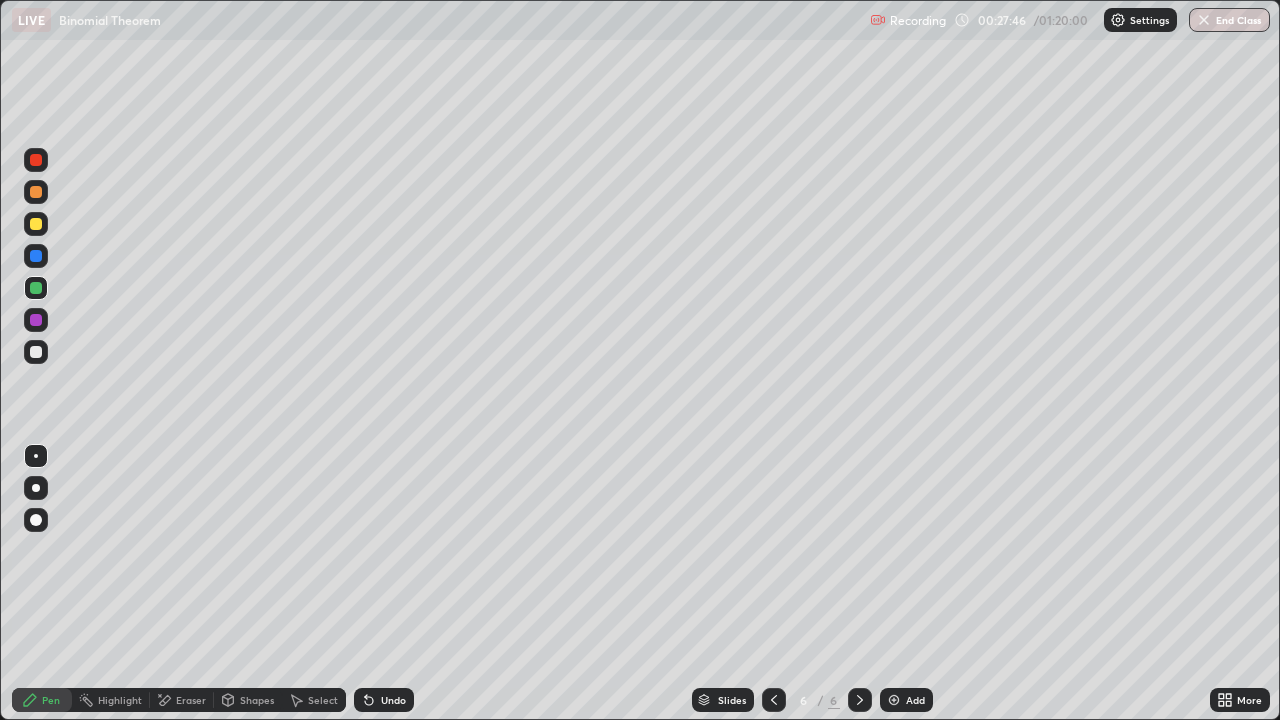 click at bounding box center (36, 352) 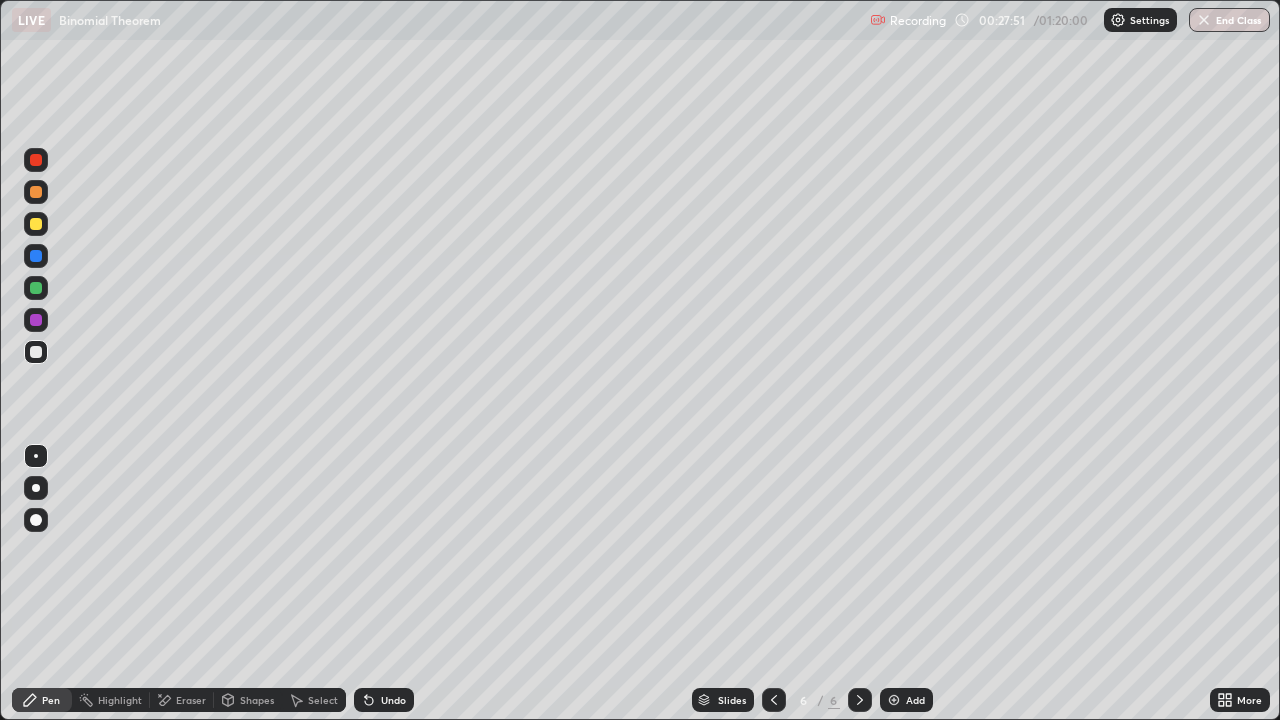 click 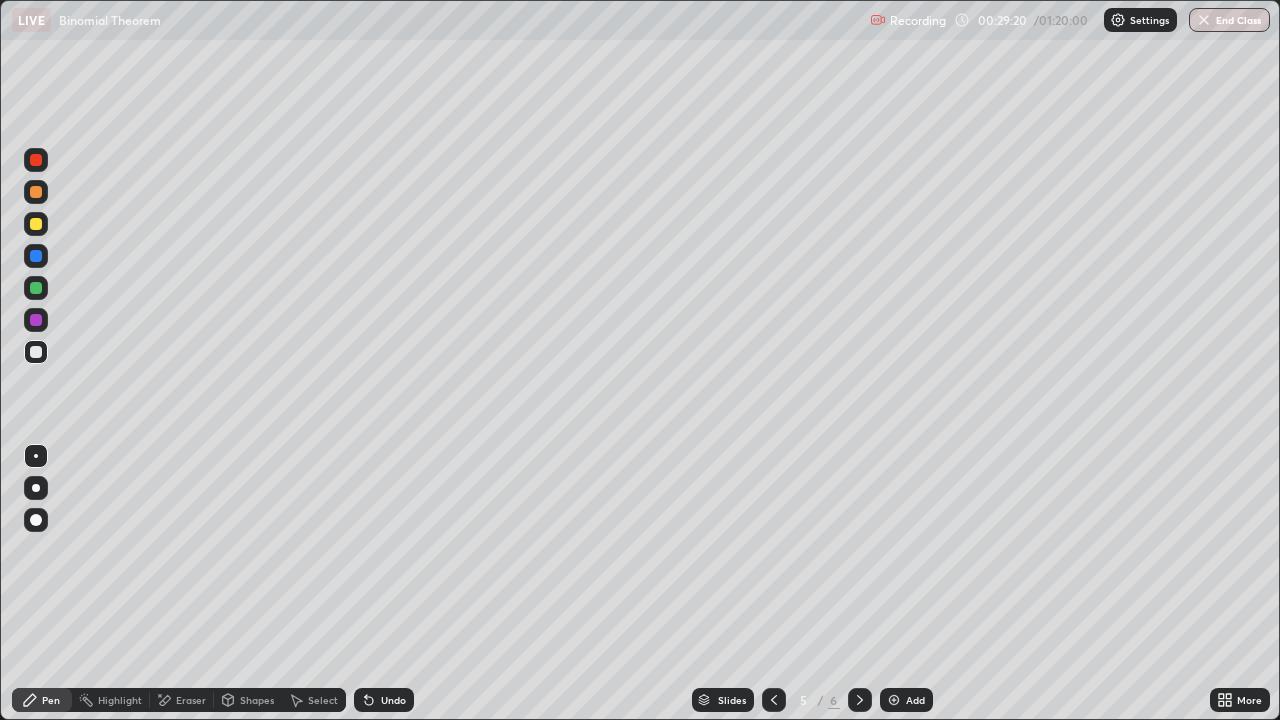 click at bounding box center (894, 700) 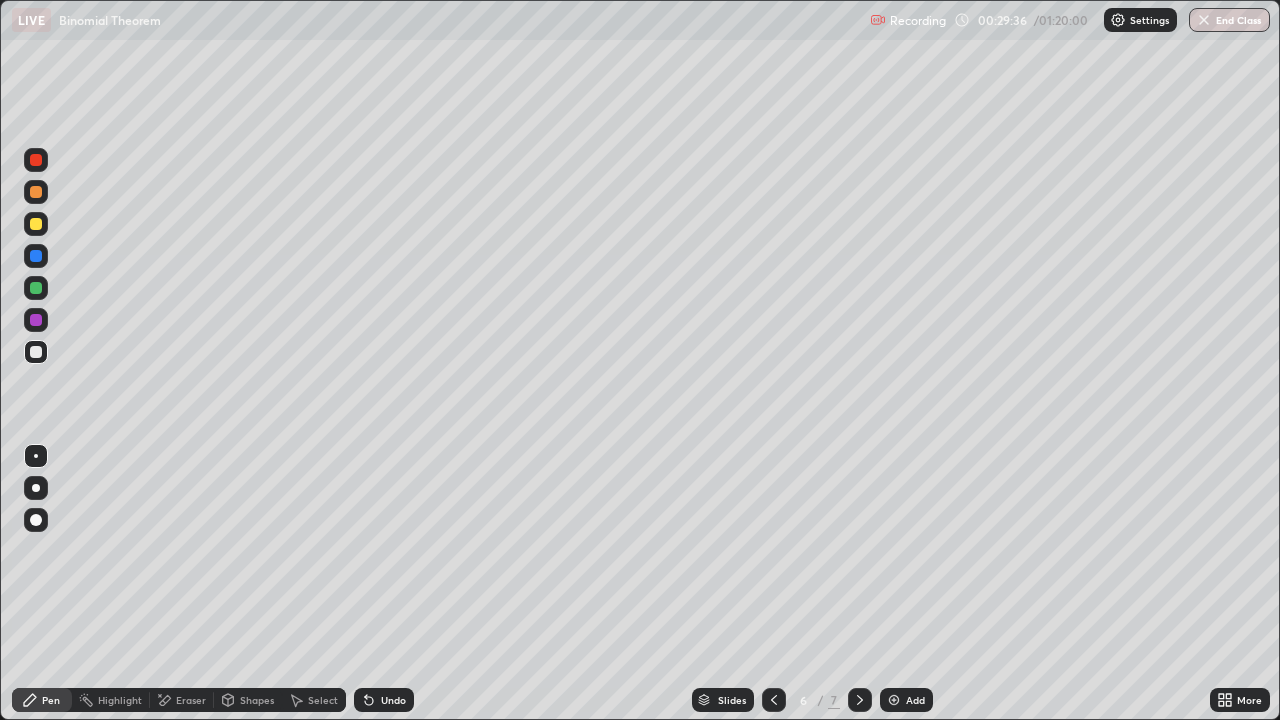 click 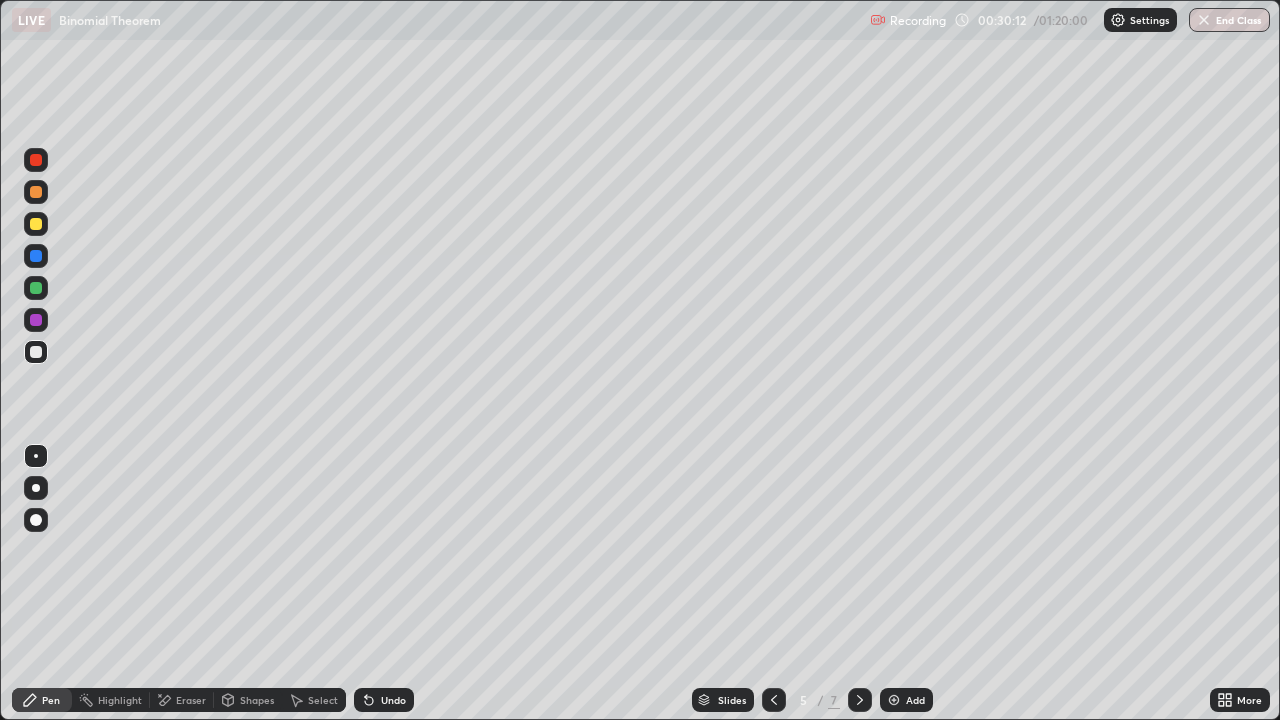 click at bounding box center (860, 700) 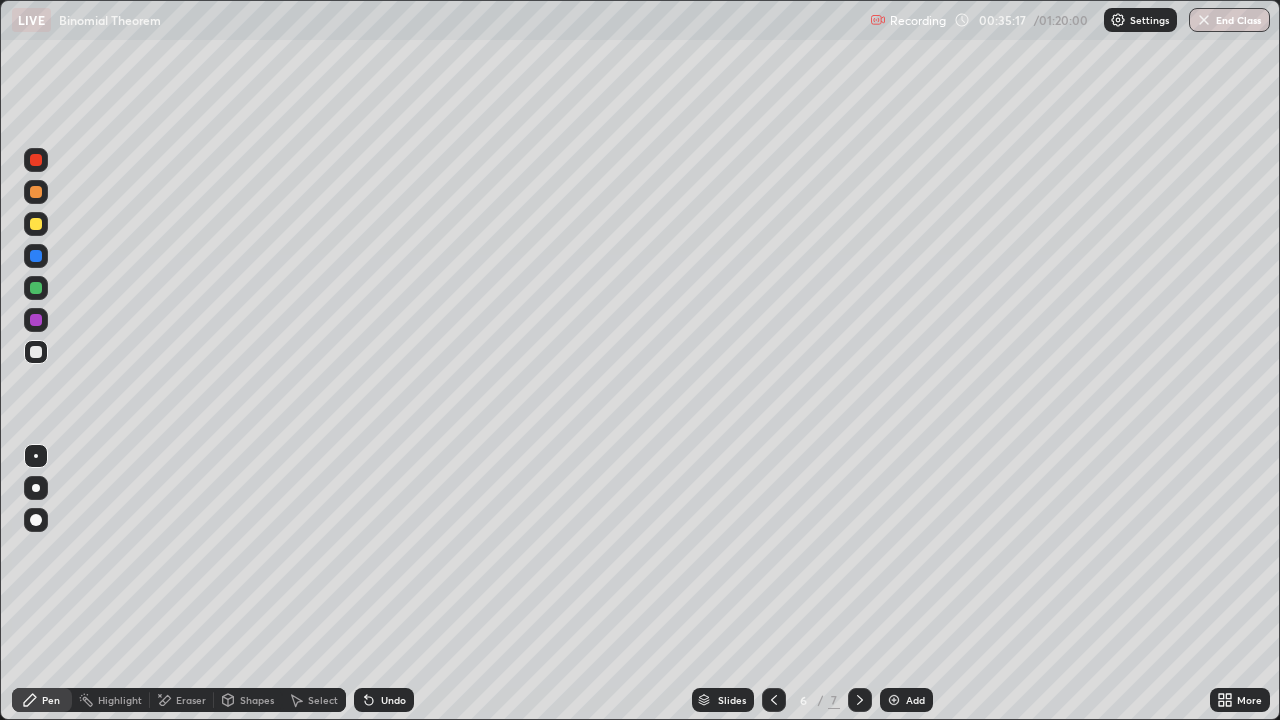 click 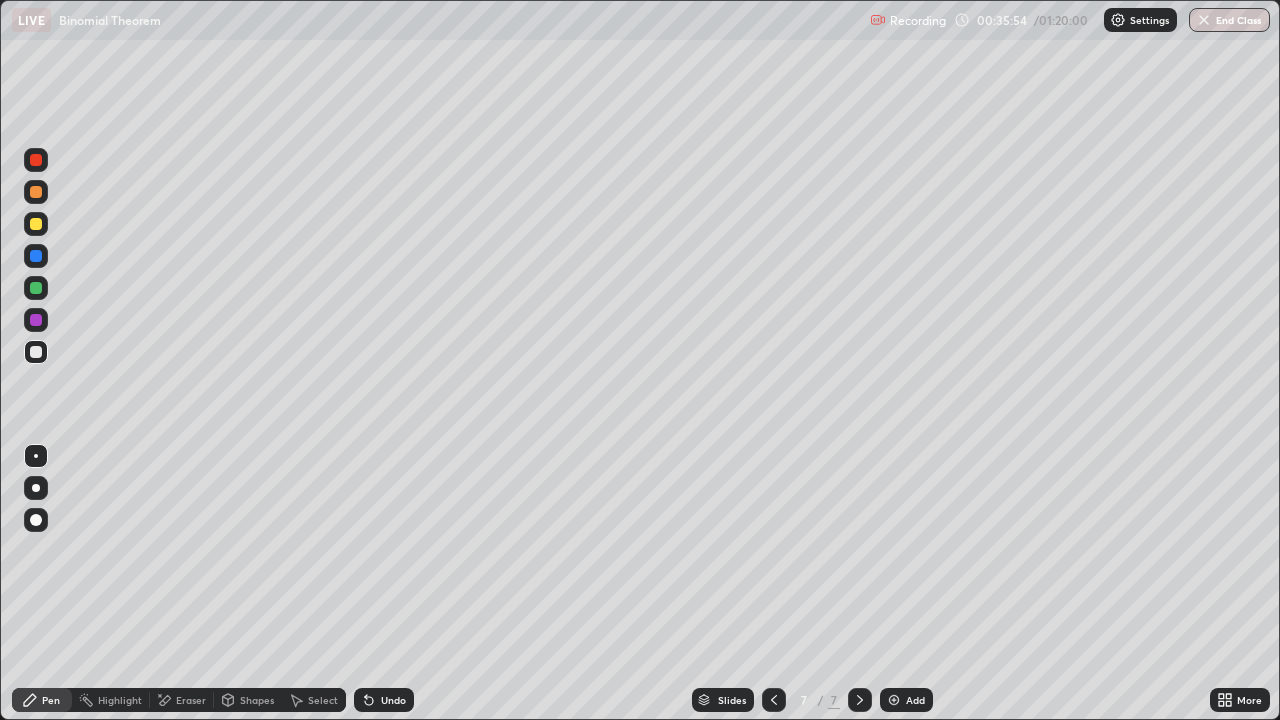 click on "Add" at bounding box center (915, 700) 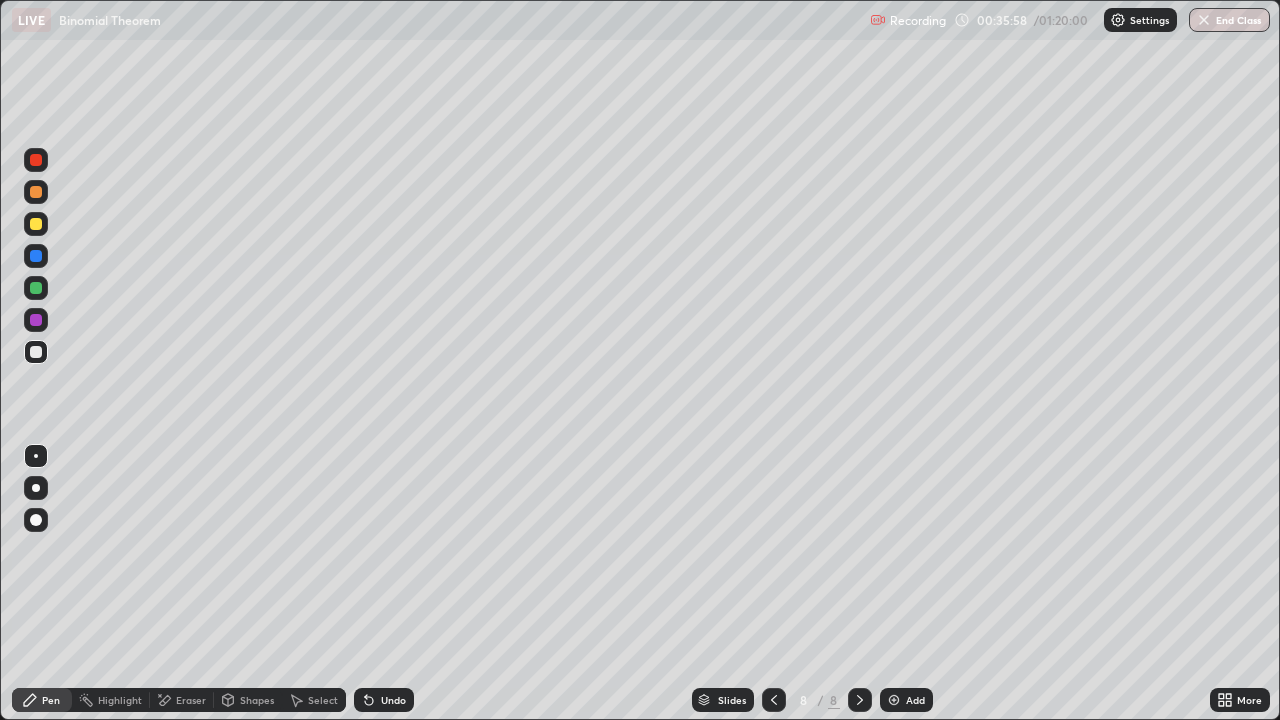 click at bounding box center (36, 224) 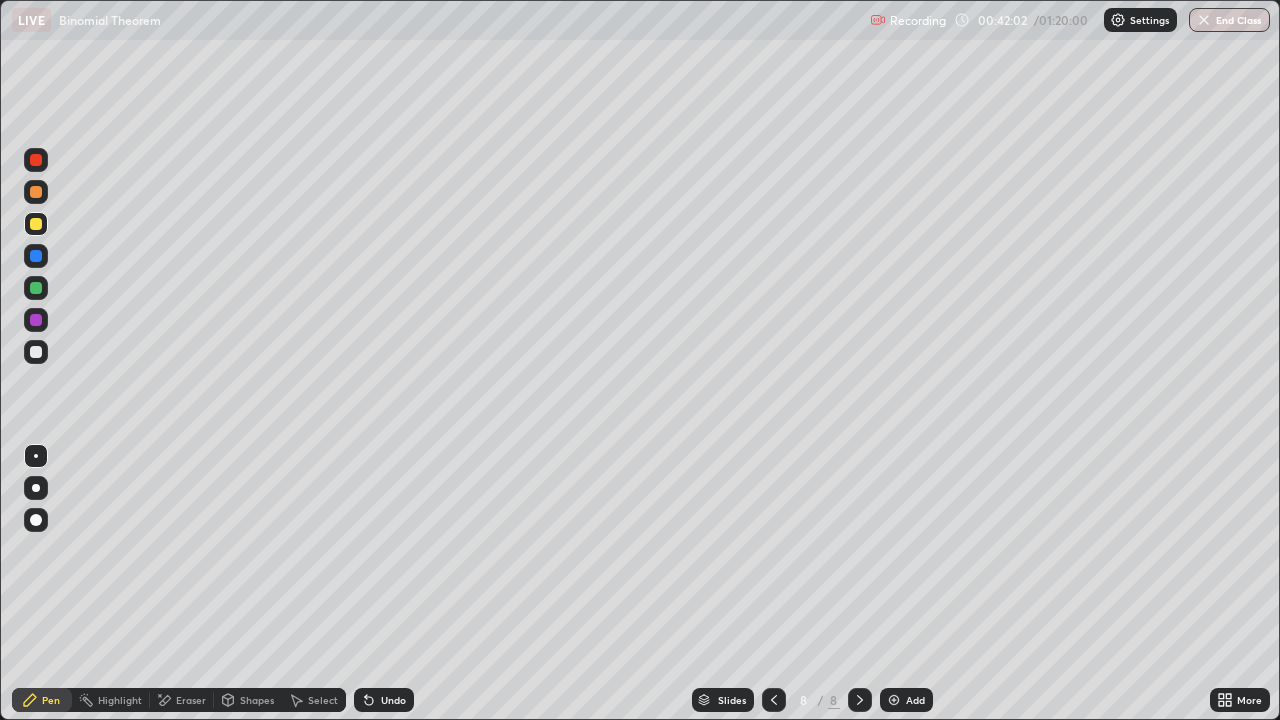 click at bounding box center [894, 700] 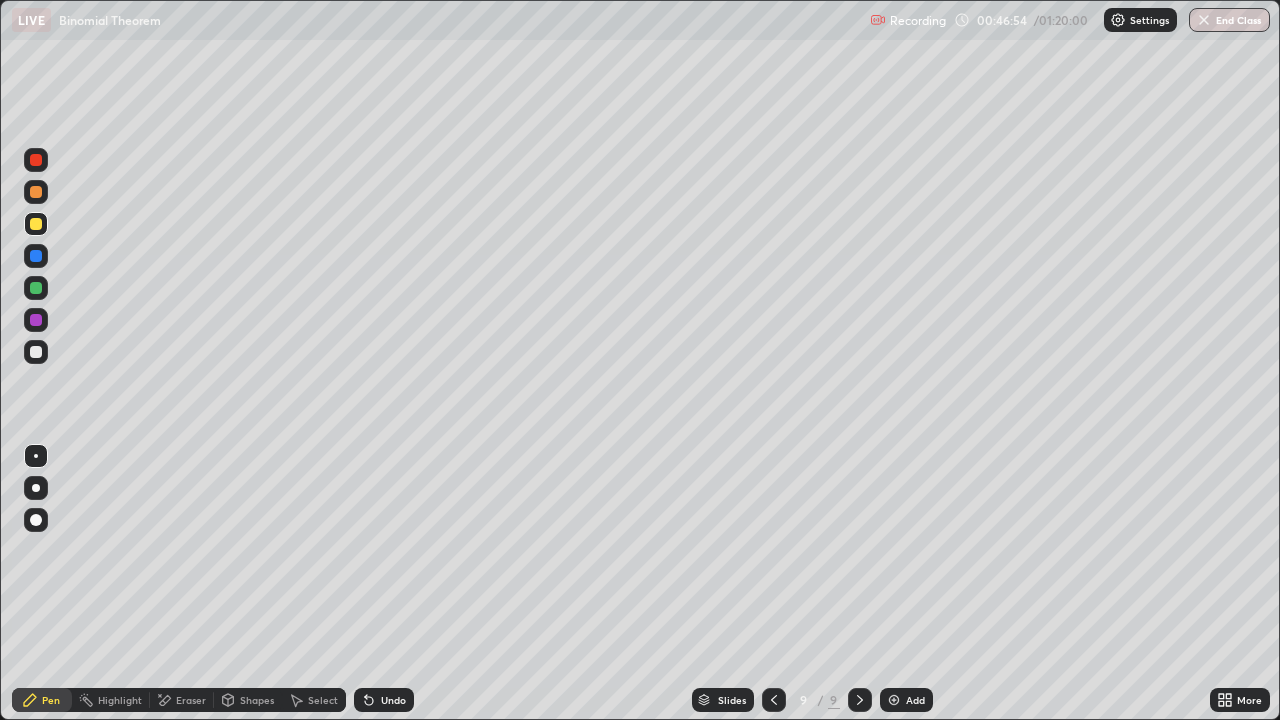 click on "Add" at bounding box center [906, 700] 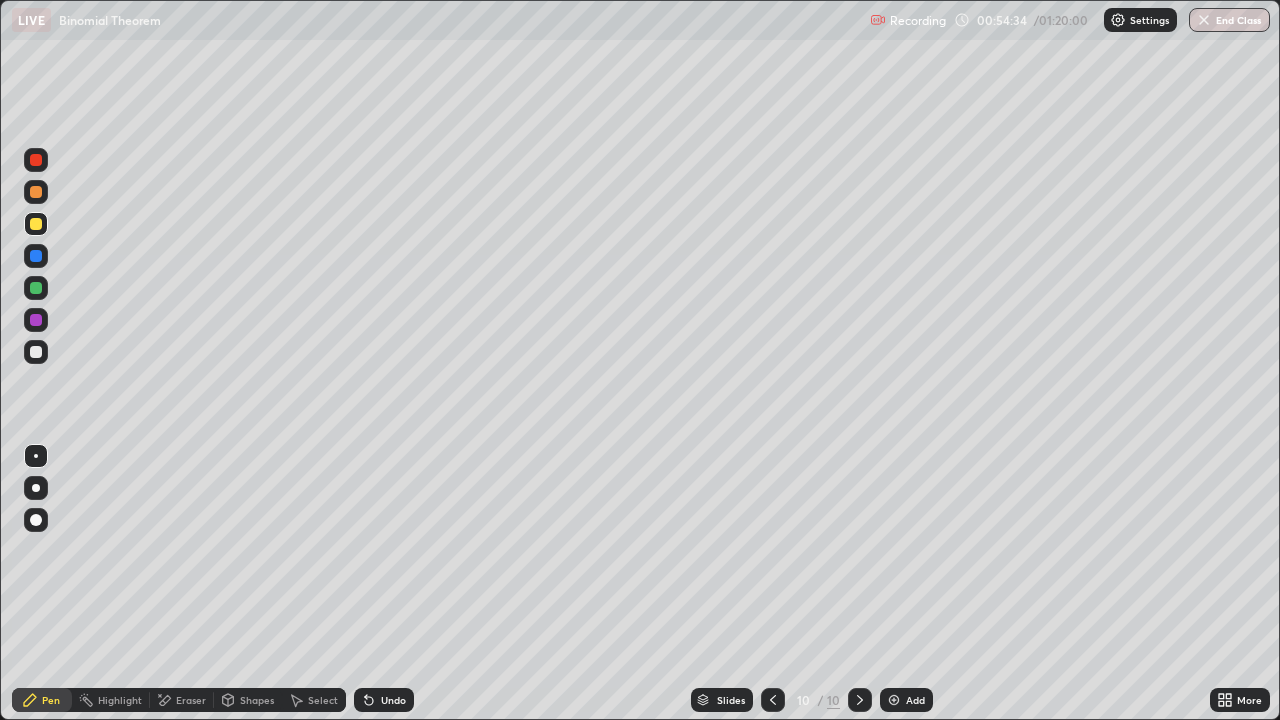 click on "Add" at bounding box center [906, 700] 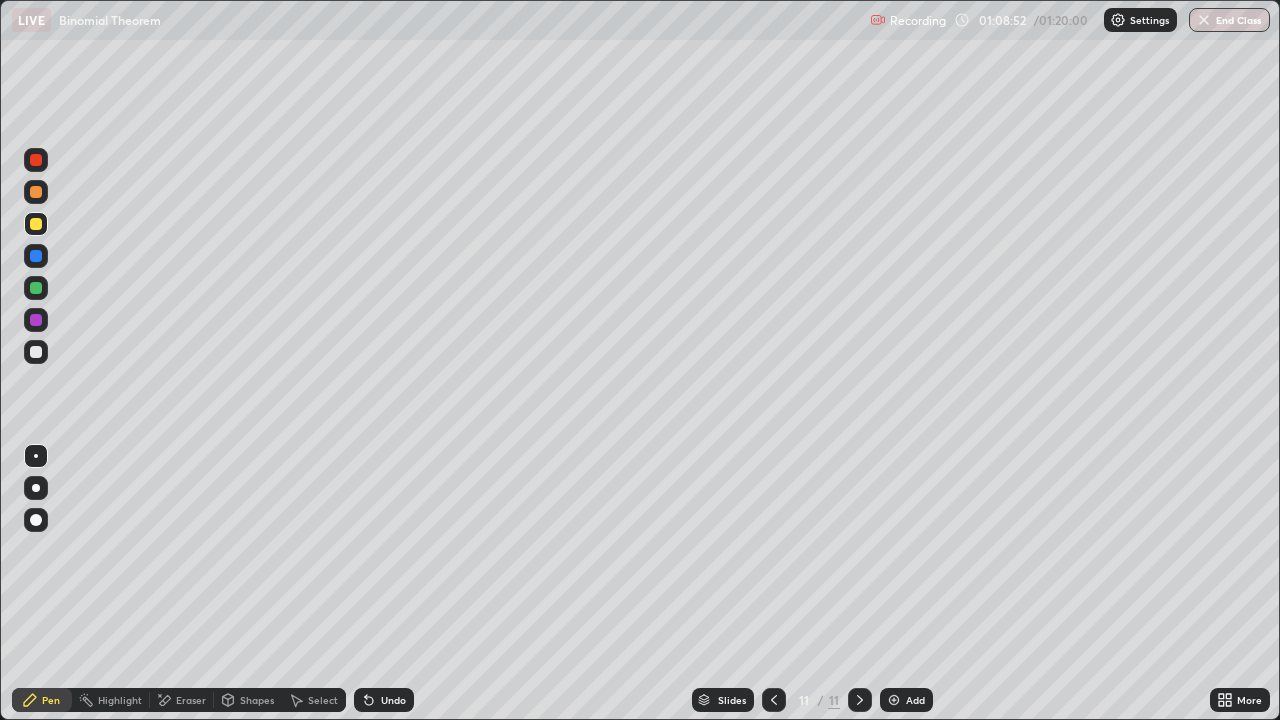 click on "Add" at bounding box center [906, 700] 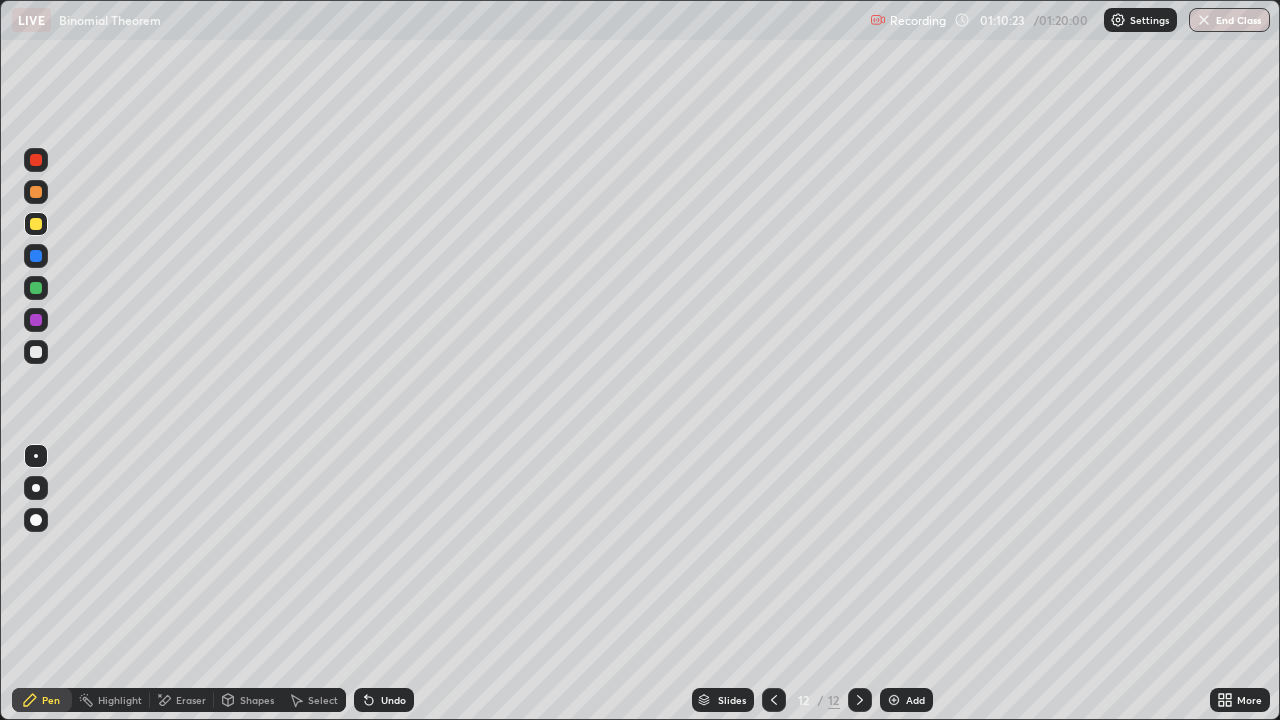 click at bounding box center (774, 700) 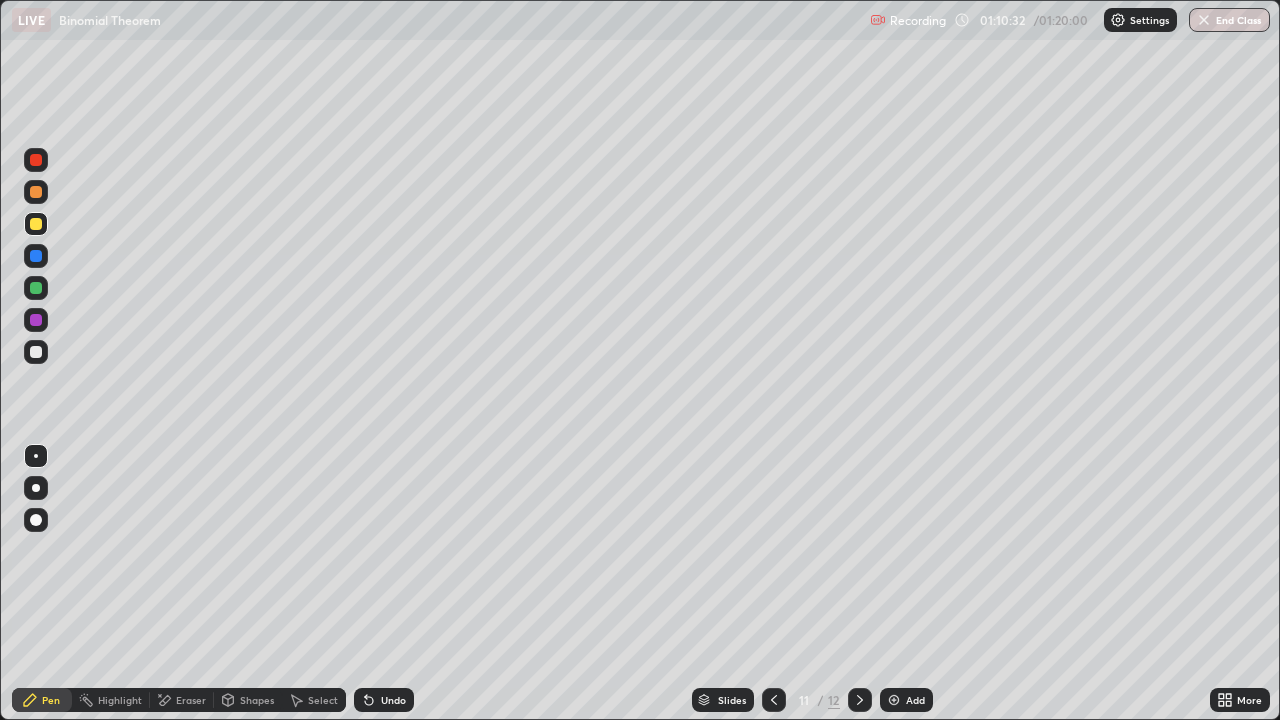 click 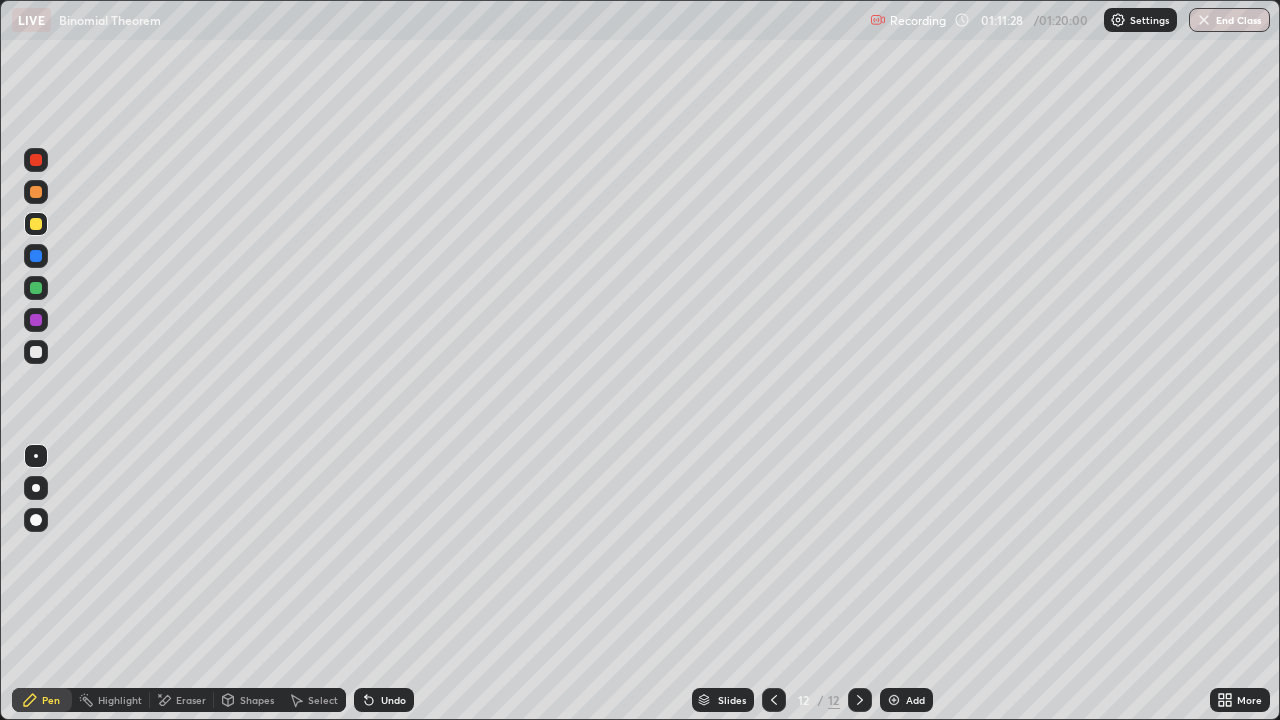 click 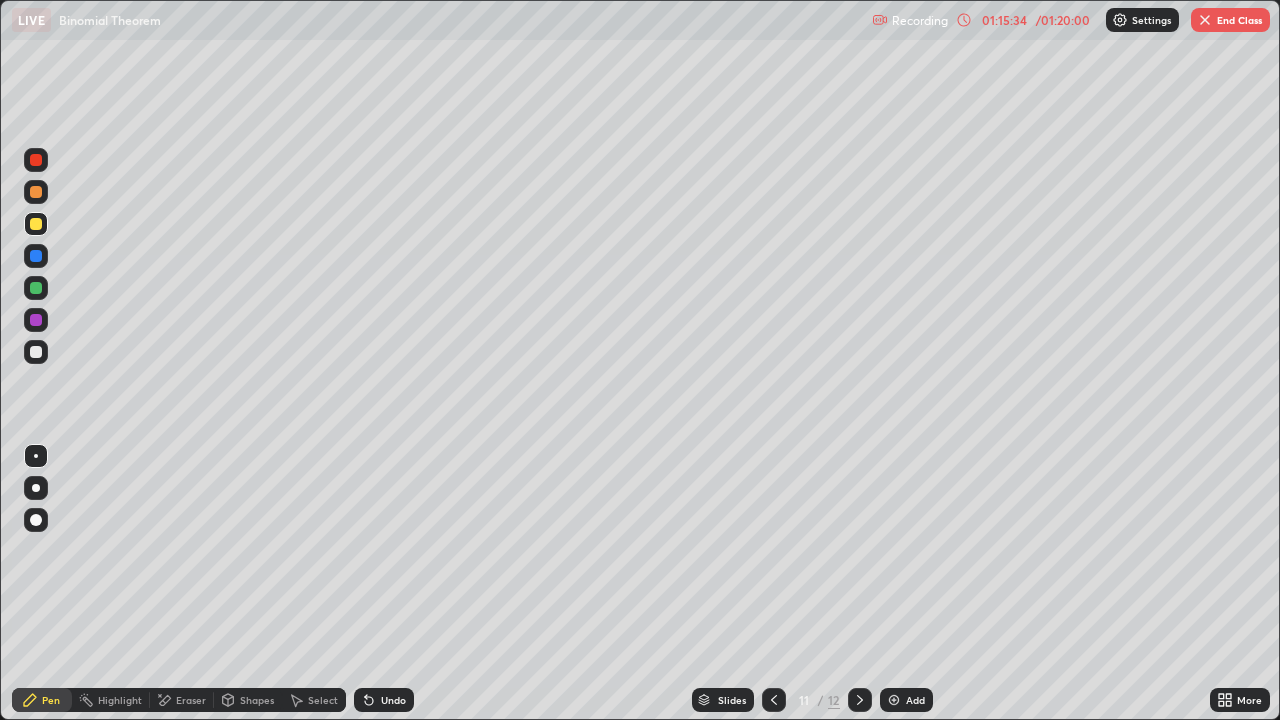 click 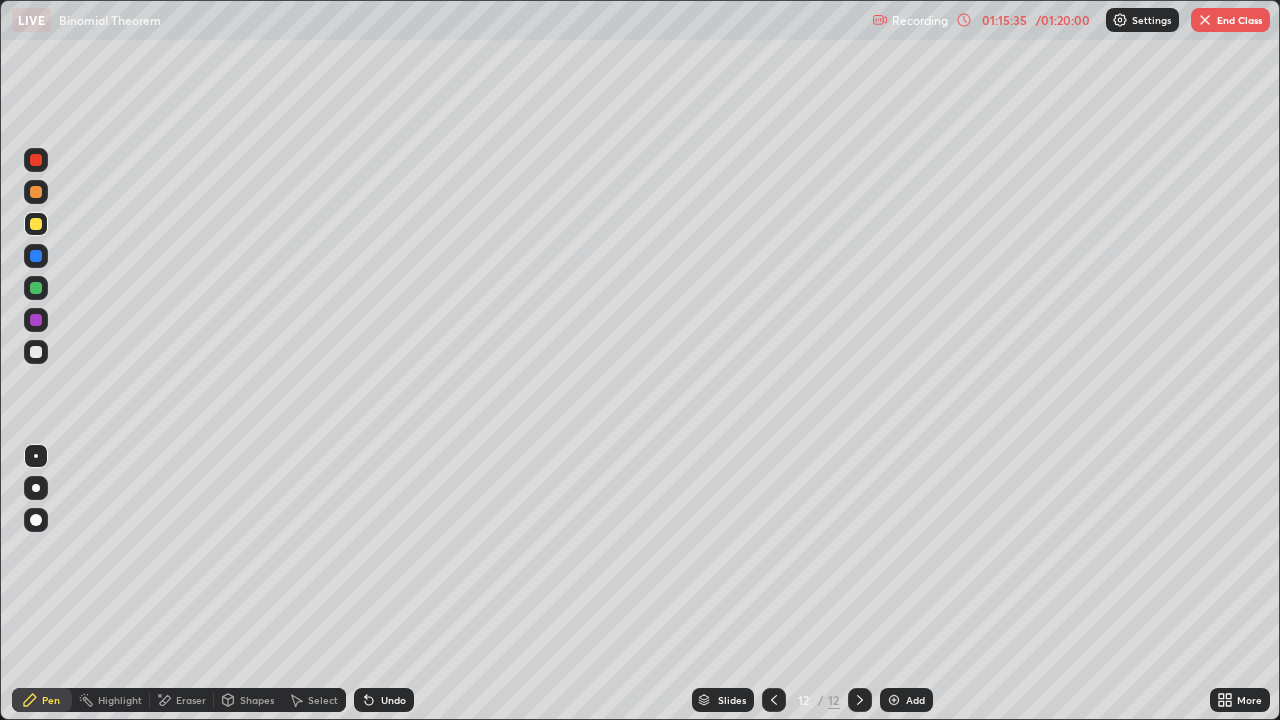 click 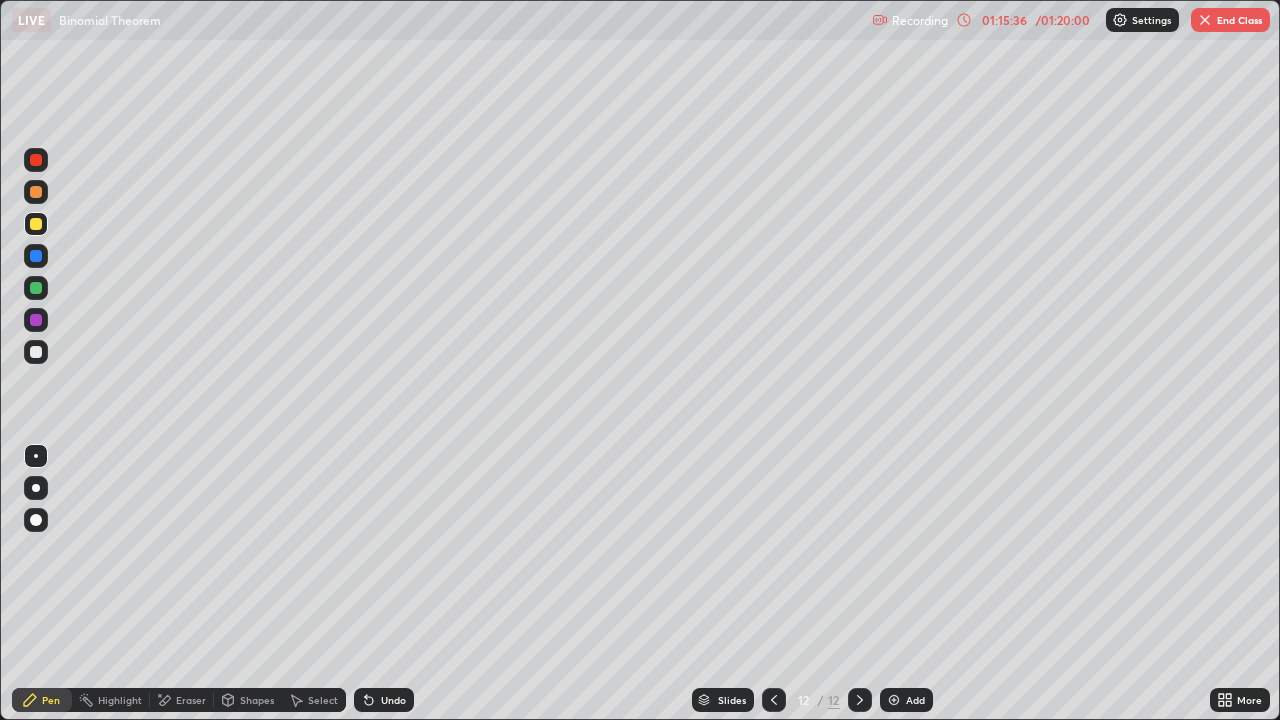 click at bounding box center (894, 700) 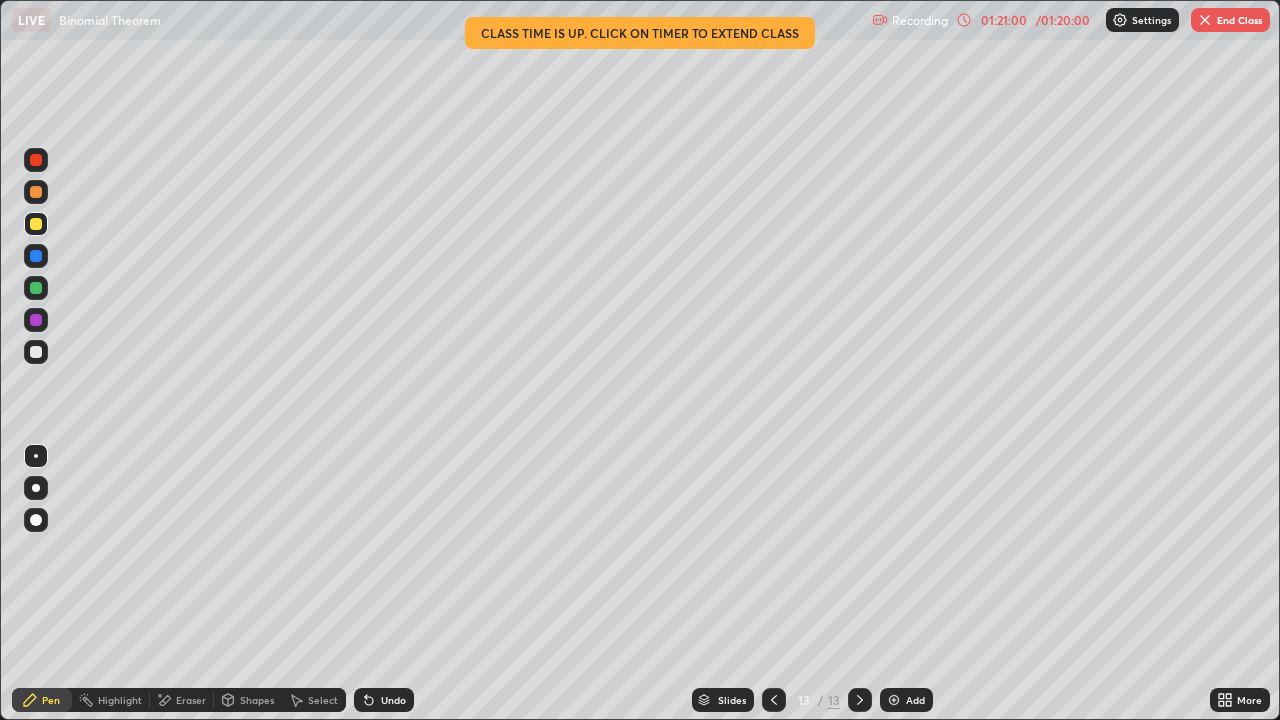 click on "/  01:20:00" at bounding box center (1063, 20) 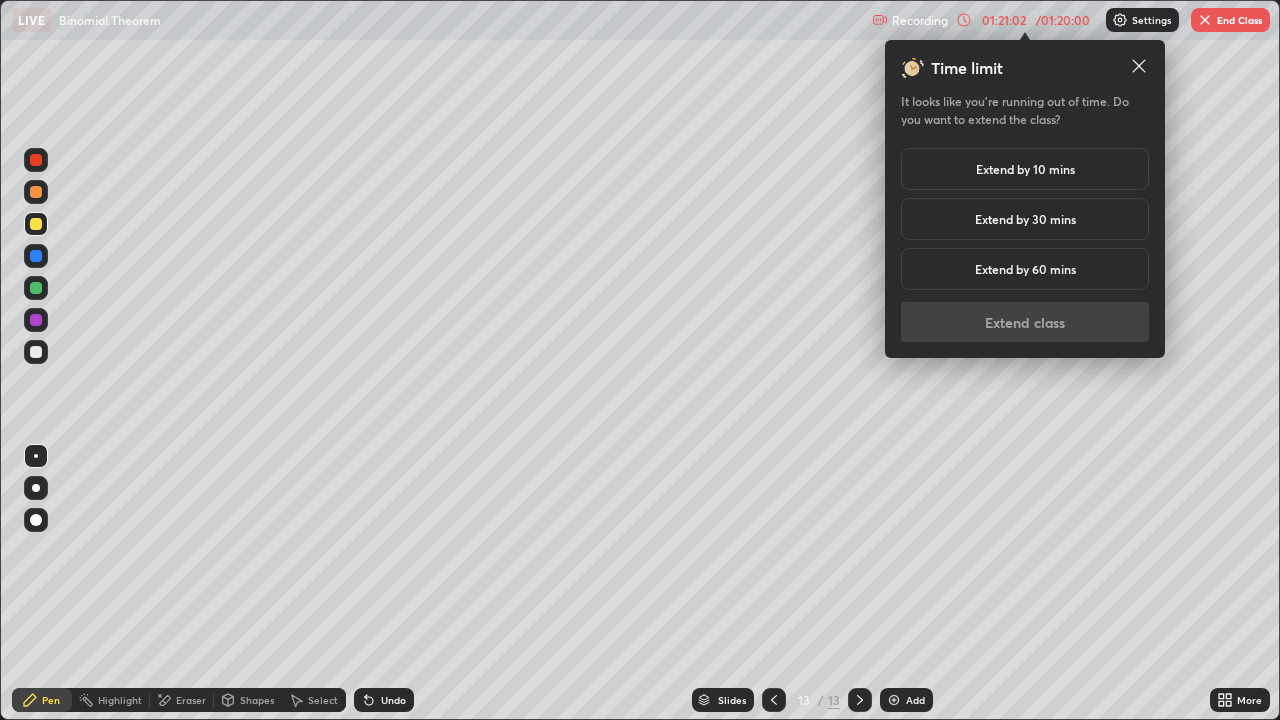 click on "Extend by 10 mins" at bounding box center [1025, 169] 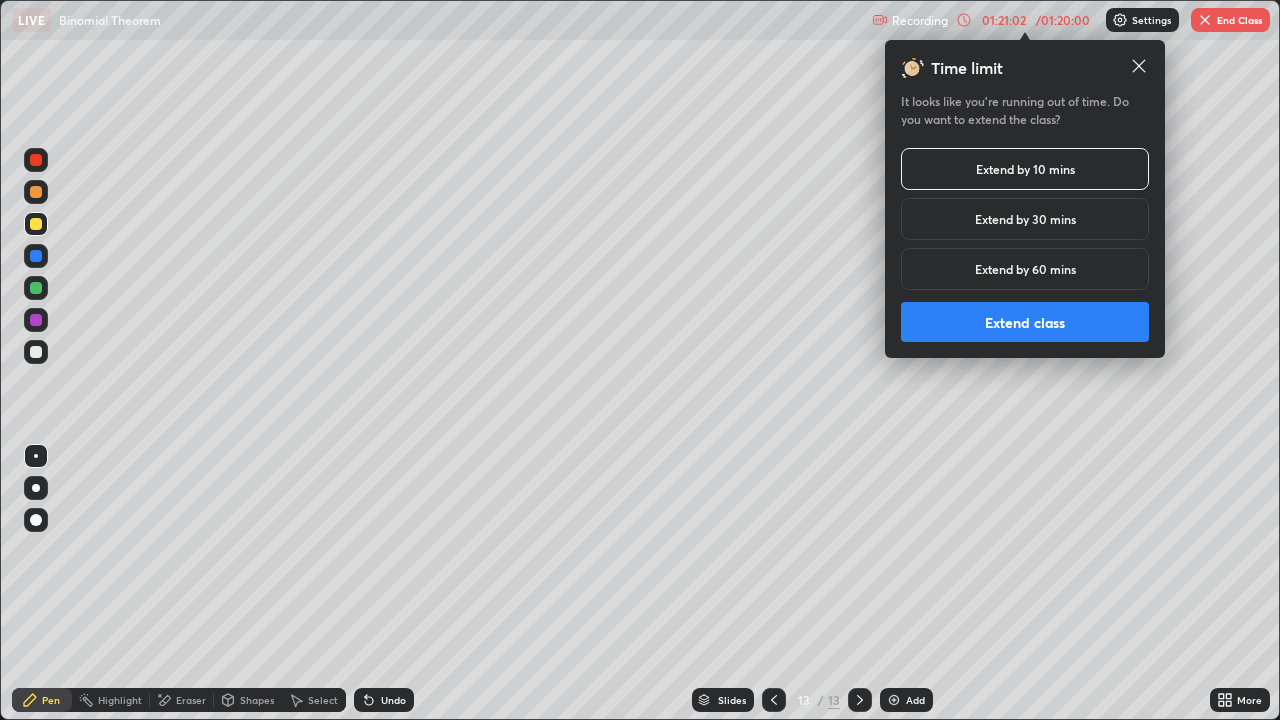 click on "Extend class" at bounding box center [1025, 322] 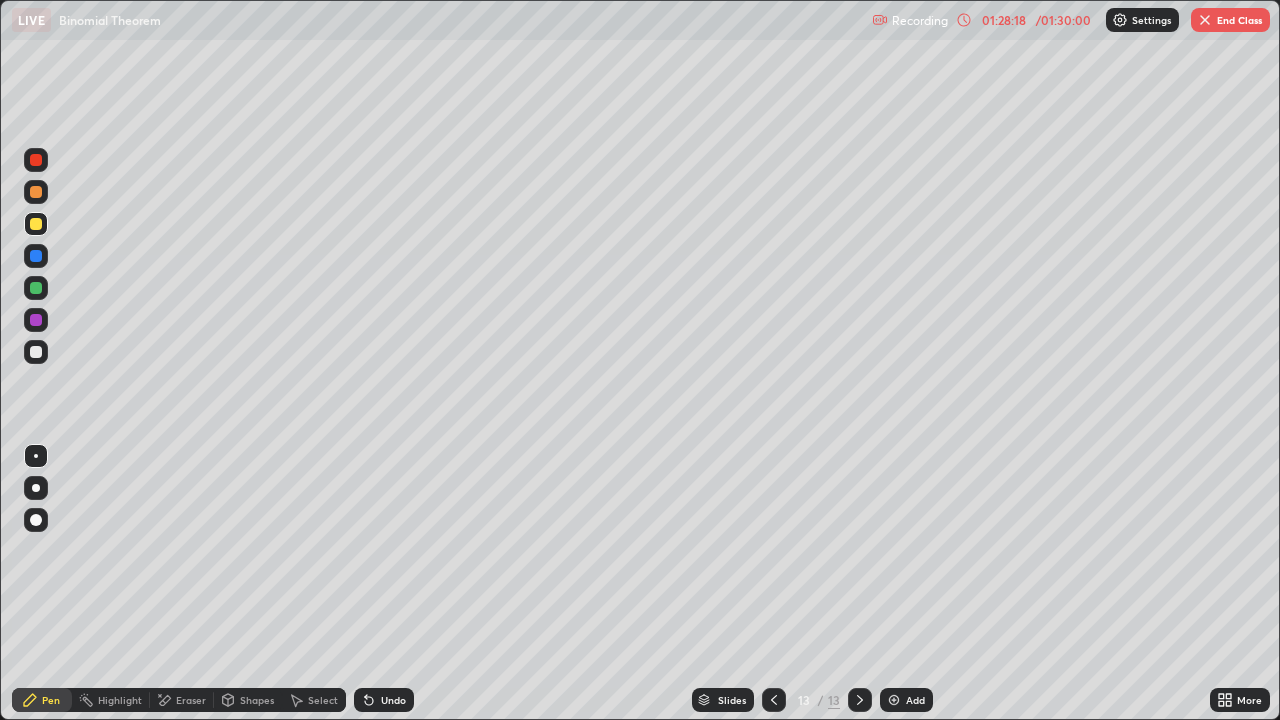 click on "End Class" at bounding box center (1230, 20) 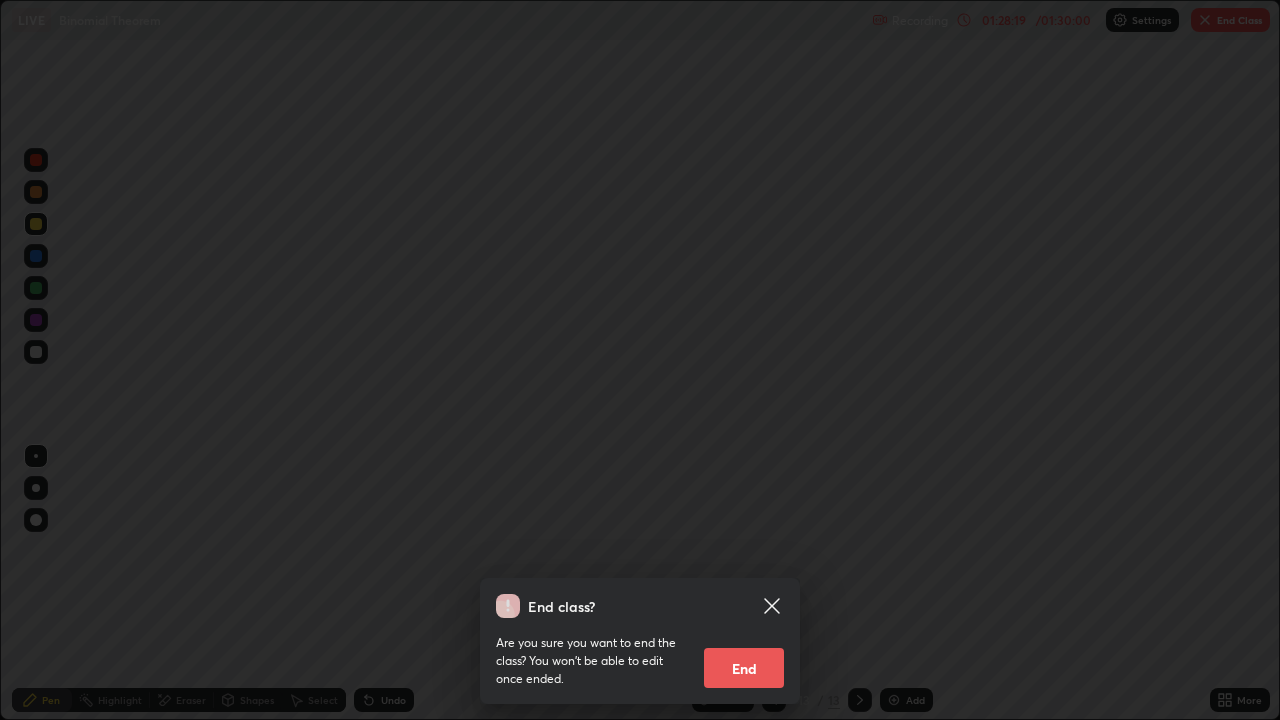 click on "End" at bounding box center [744, 668] 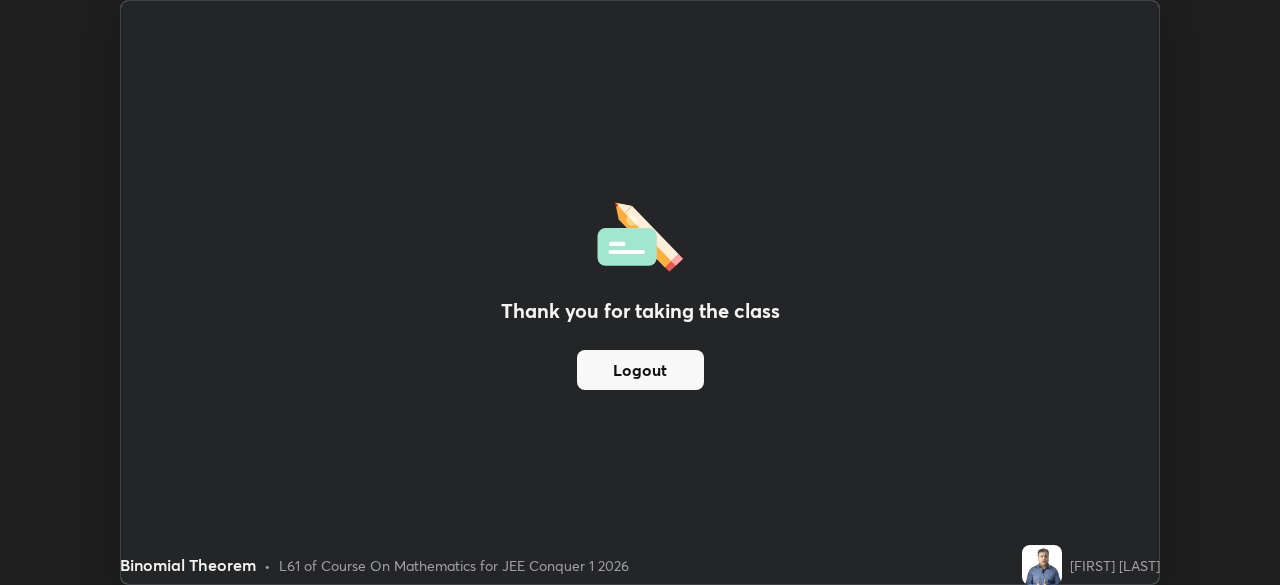 scroll, scrollTop: 585, scrollLeft: 1280, axis: both 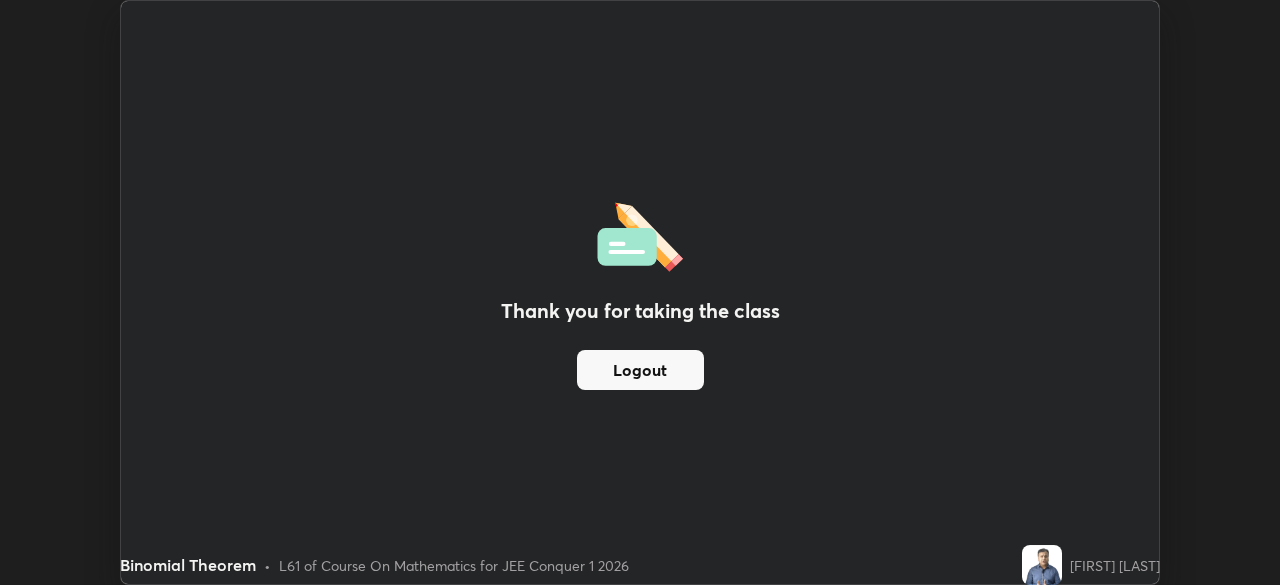 click on "Thank you for taking the class Logout" at bounding box center (640, 292) 